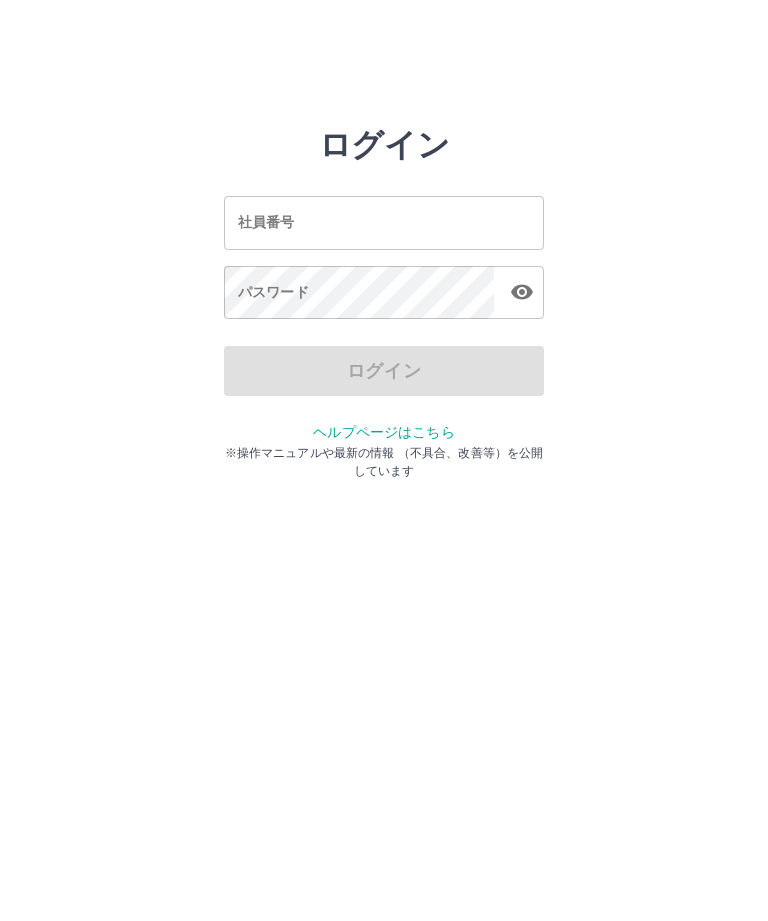 scroll, scrollTop: 0, scrollLeft: 0, axis: both 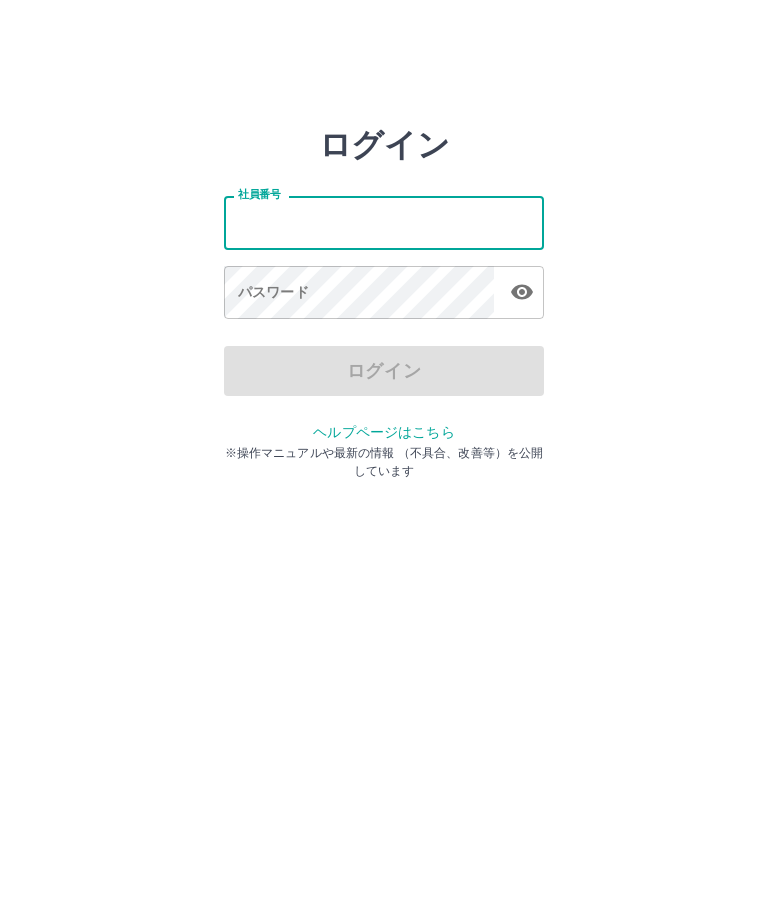 click on "社員番号" at bounding box center [384, 222] 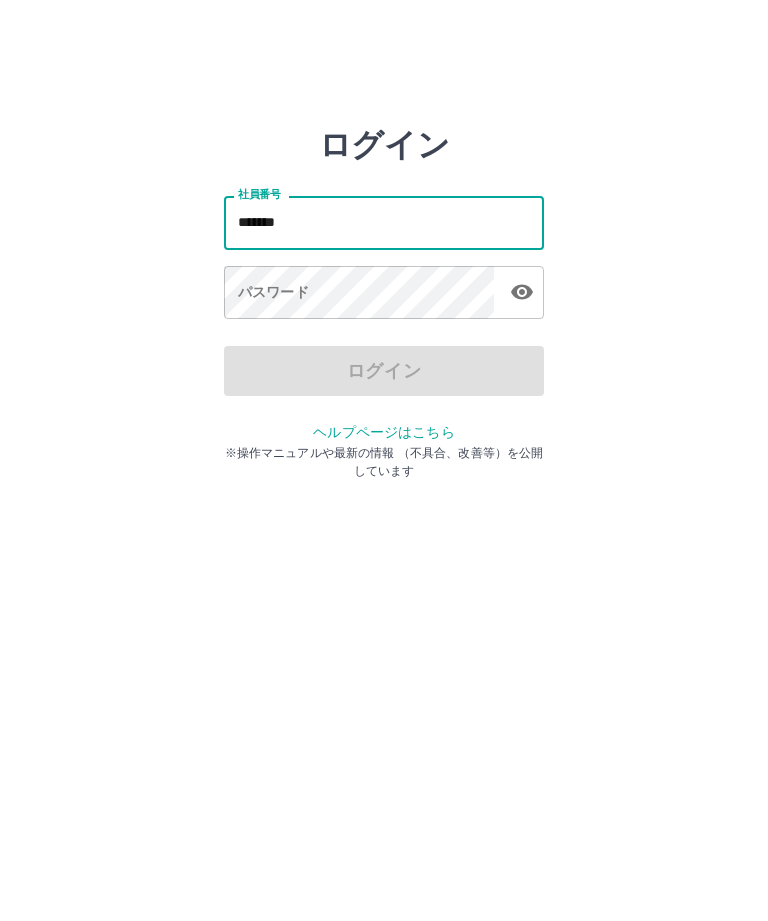 type on "*******" 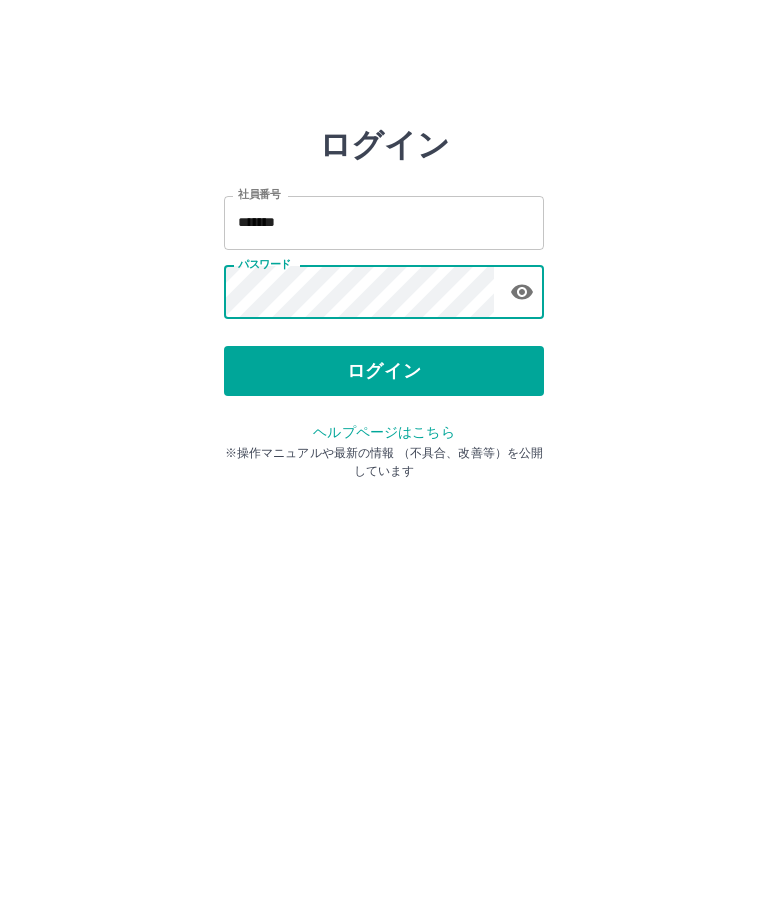 click on "ログイン" at bounding box center [384, 371] 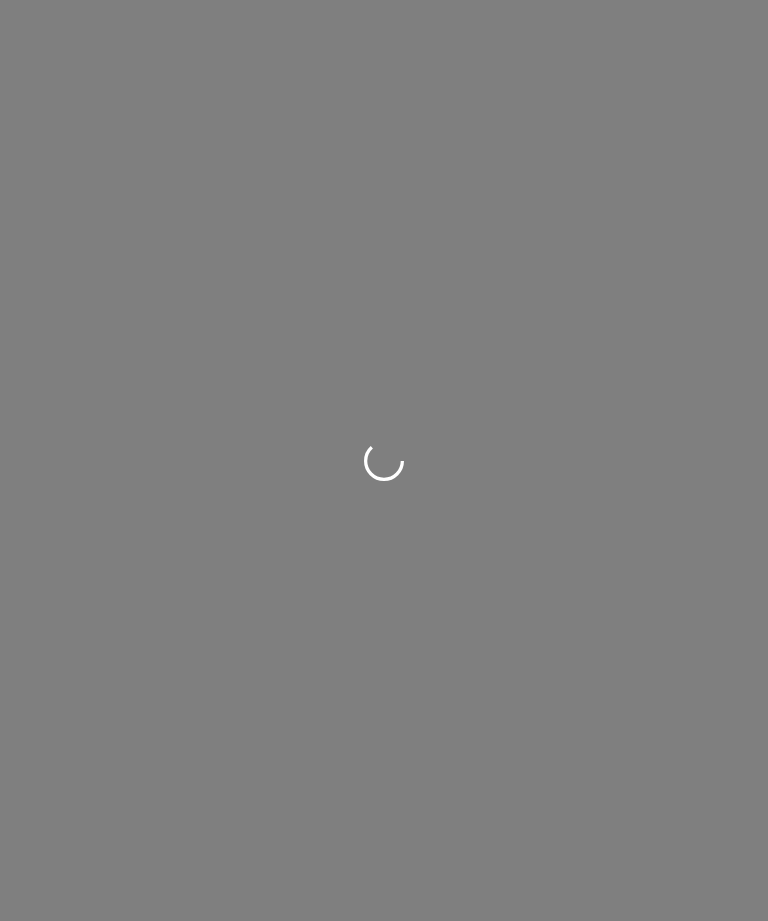 scroll, scrollTop: 0, scrollLeft: 0, axis: both 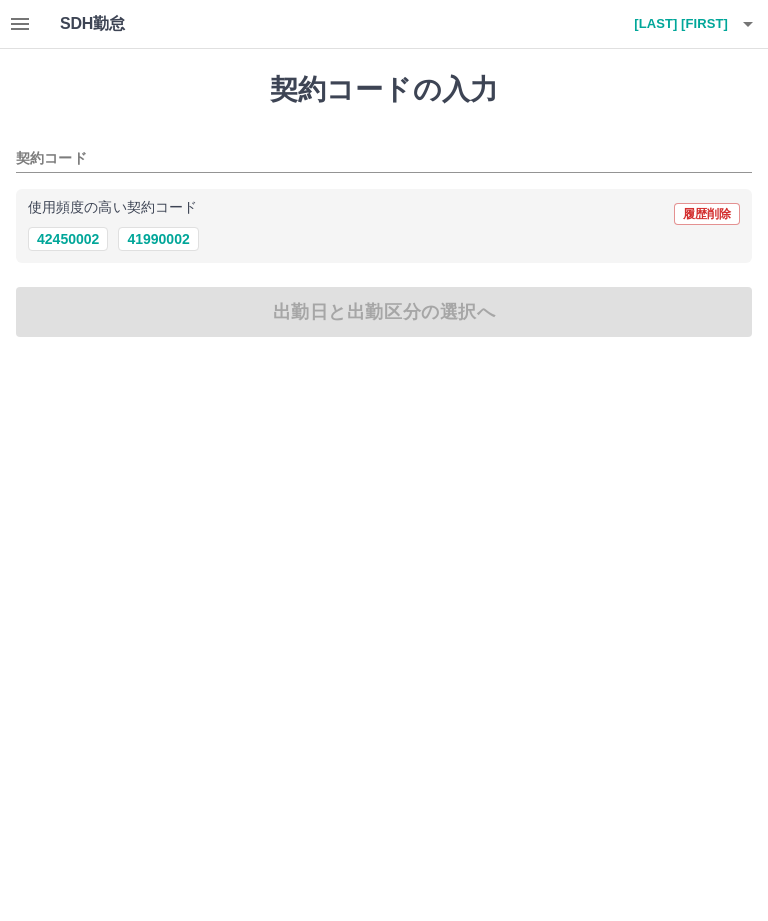 click on "41990002" at bounding box center (158, 239) 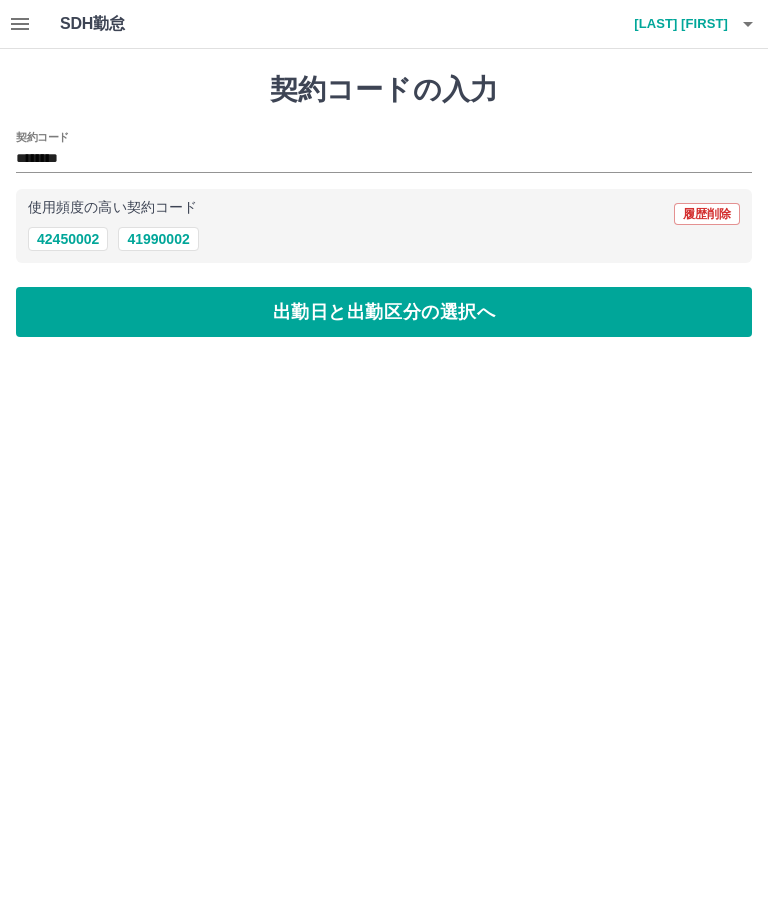 click on "出勤日と出勤区分の選択へ" at bounding box center [384, 312] 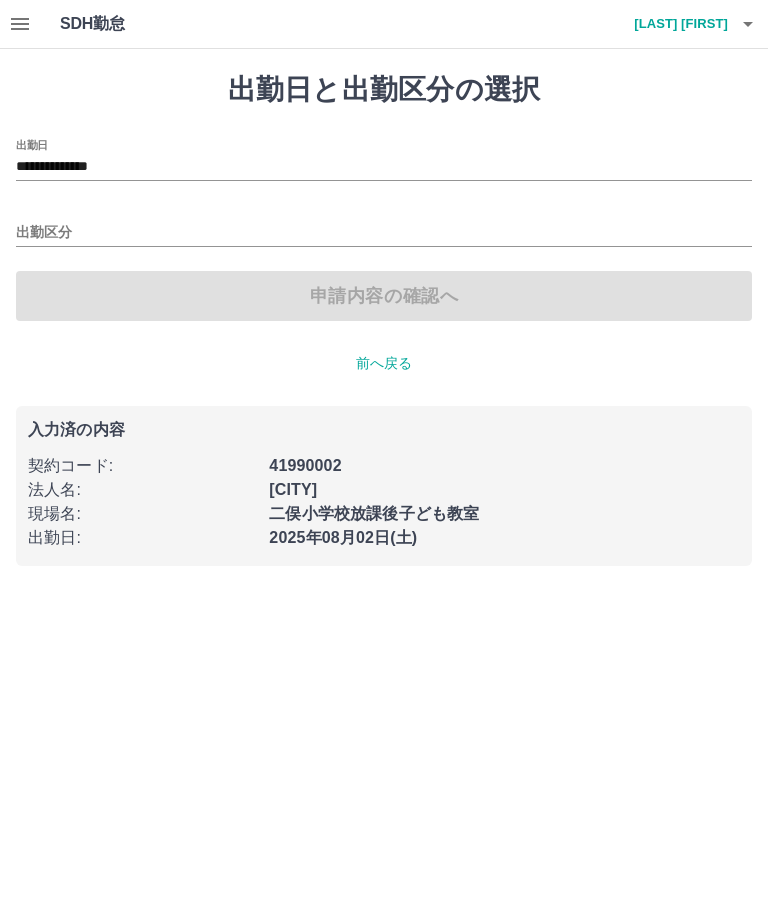 click on "出勤区分" at bounding box center [384, 233] 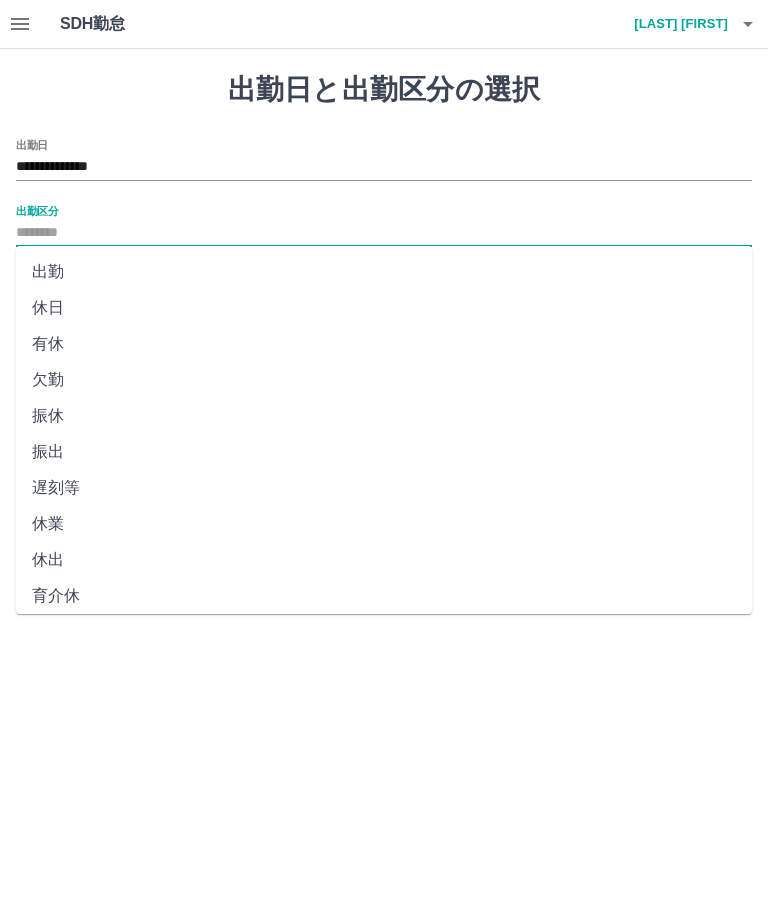 click on "出勤" at bounding box center [384, 272] 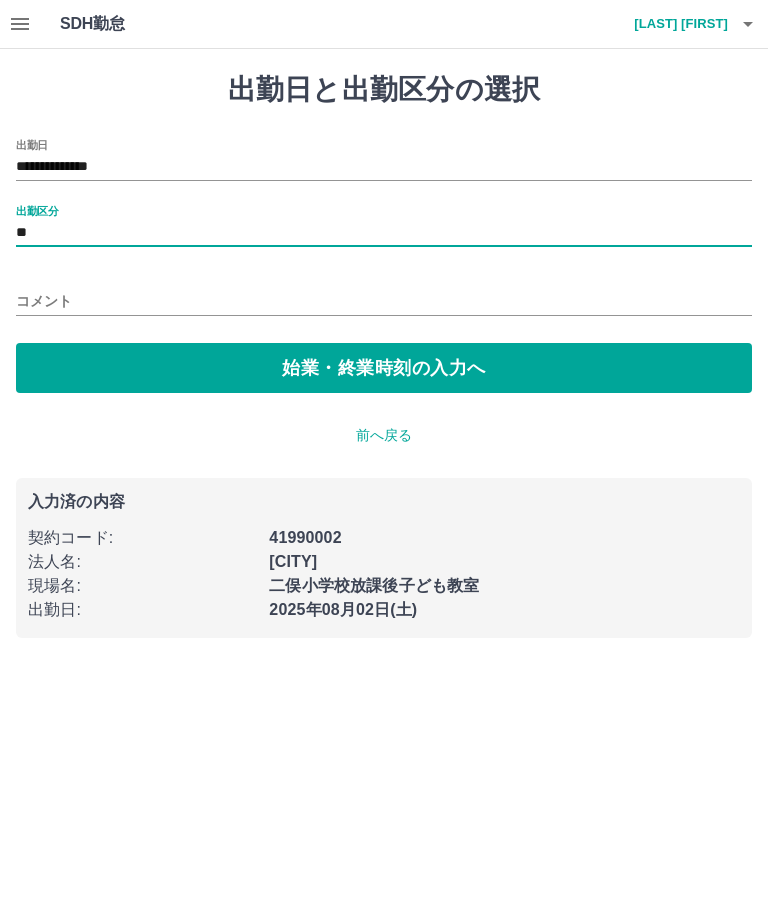 click on "コメント" at bounding box center (384, 301) 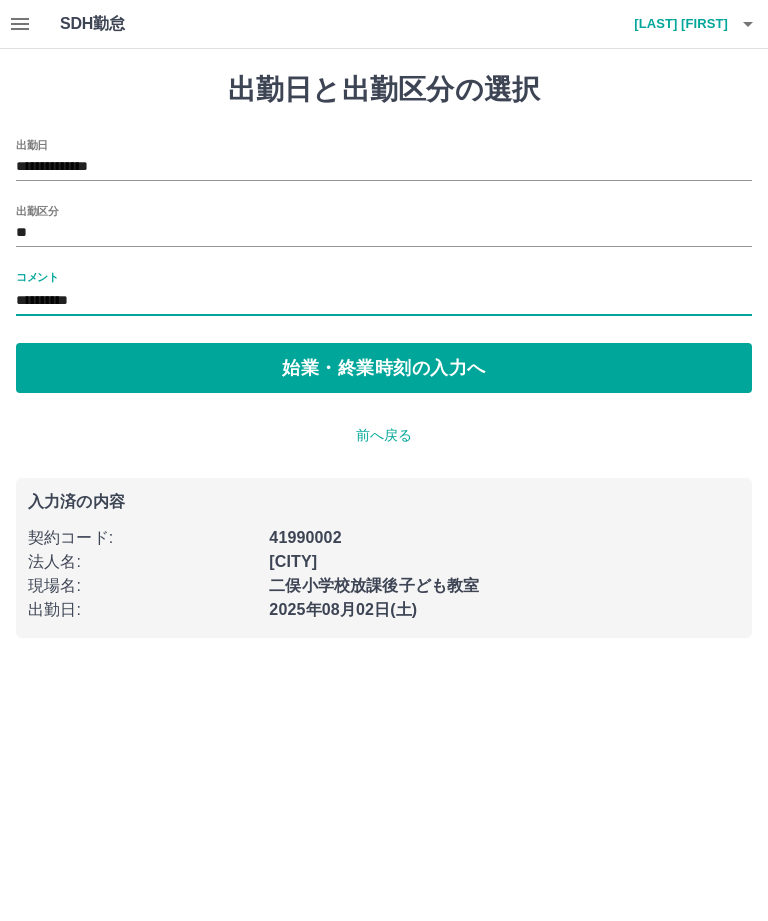 type on "**********" 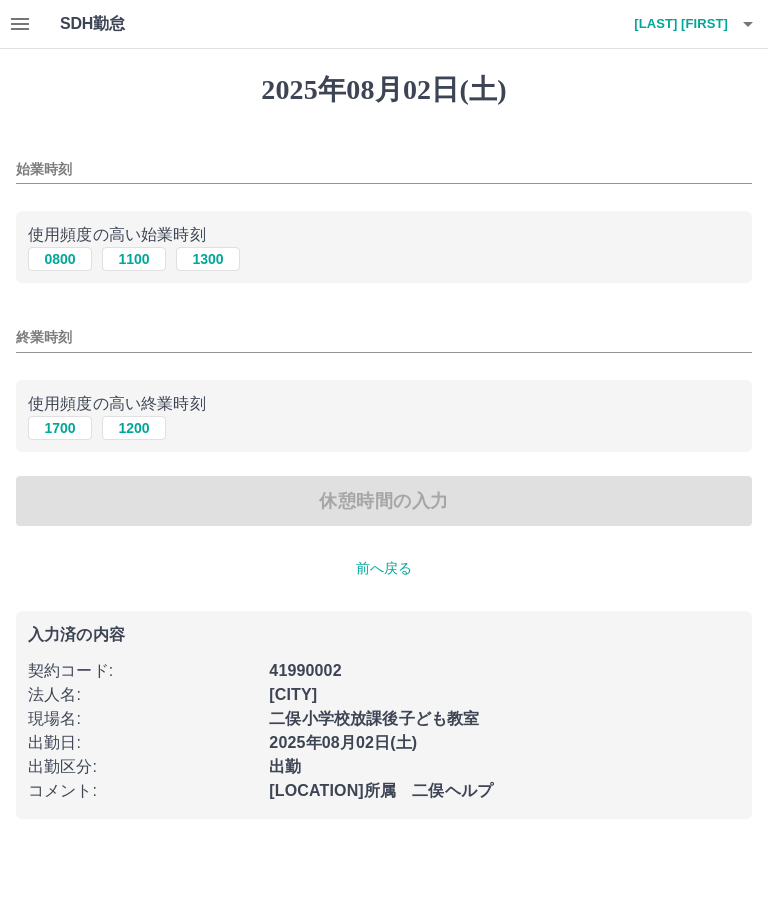 click on "0800" at bounding box center [60, 259] 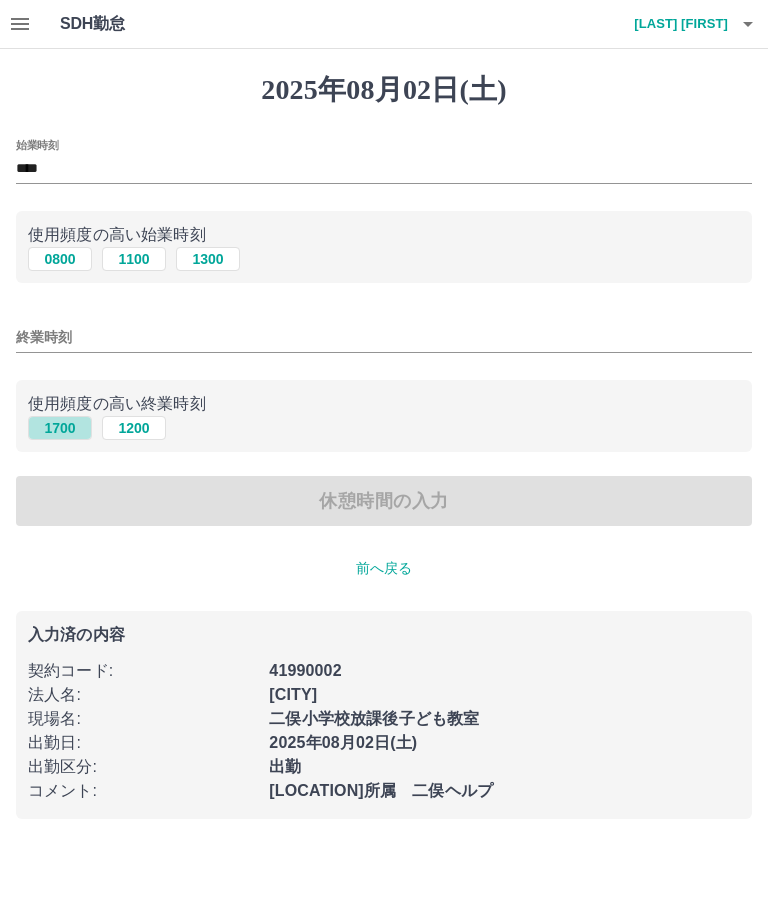 click on "1700" at bounding box center [60, 428] 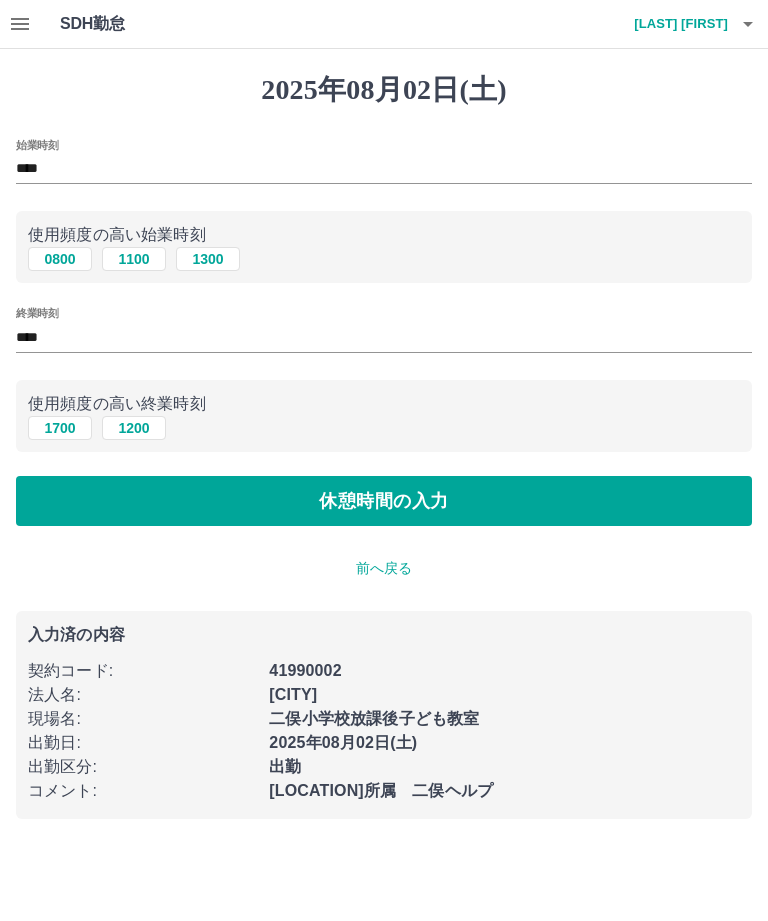click on "休憩時間の入力" at bounding box center [384, 501] 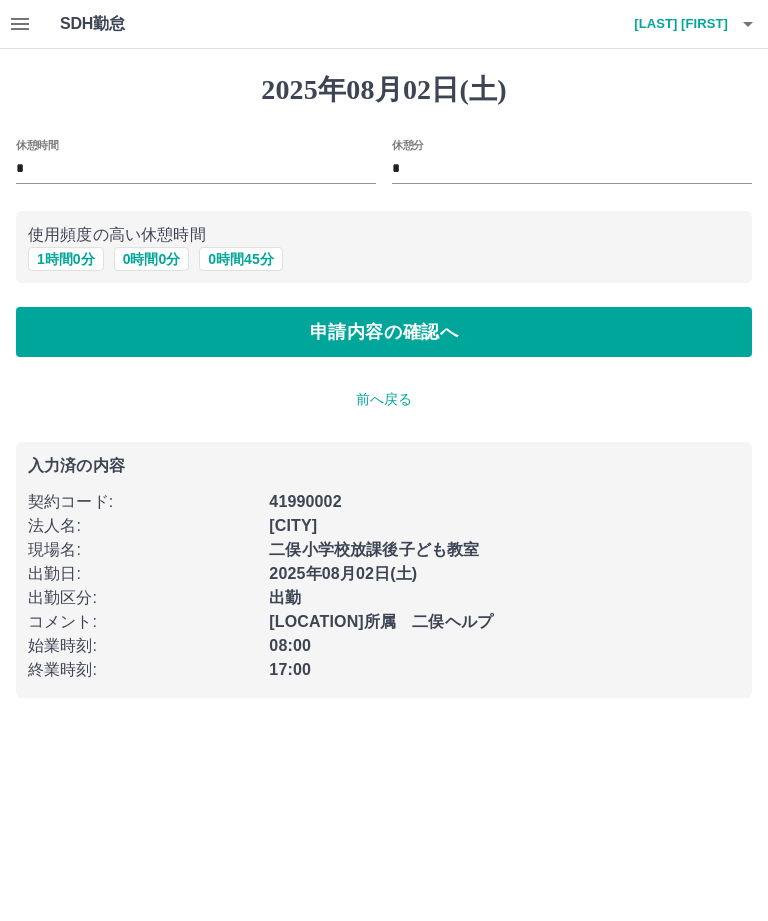 click on "1 時間 0 分" at bounding box center (66, 259) 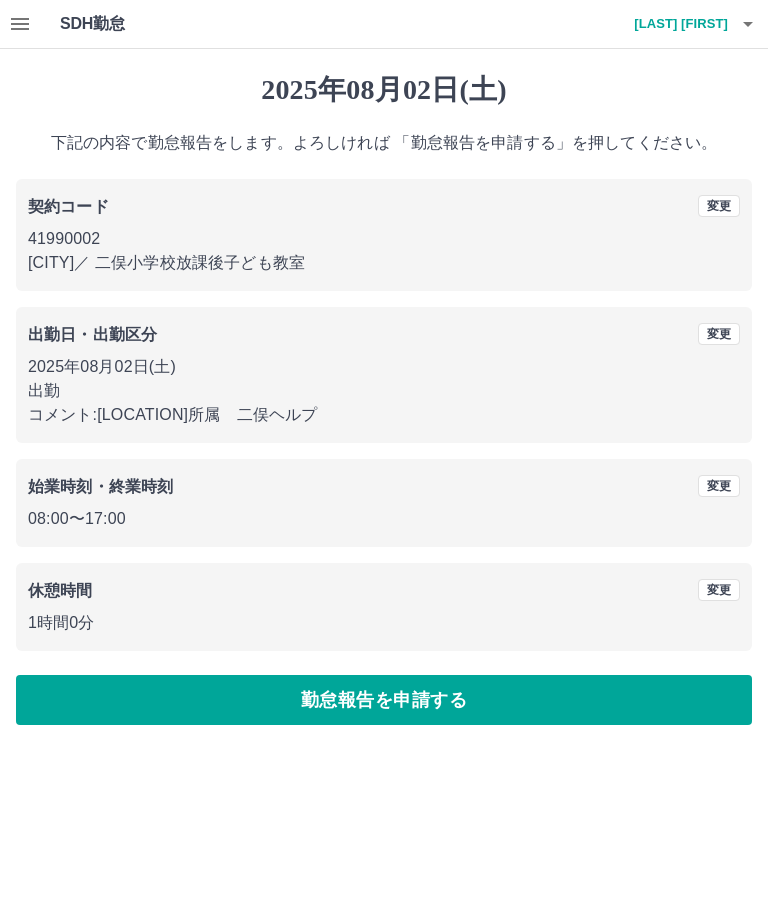 click on "勤怠報告を申請する" at bounding box center (384, 700) 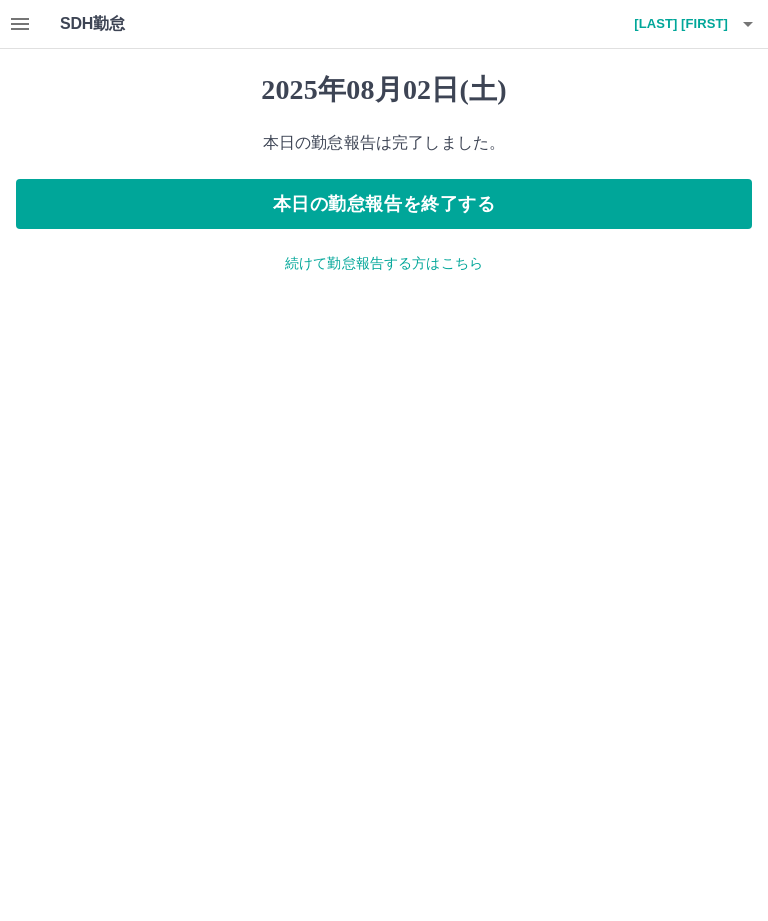 click on "続けて勤怠報告する方はこちら" at bounding box center (384, 263) 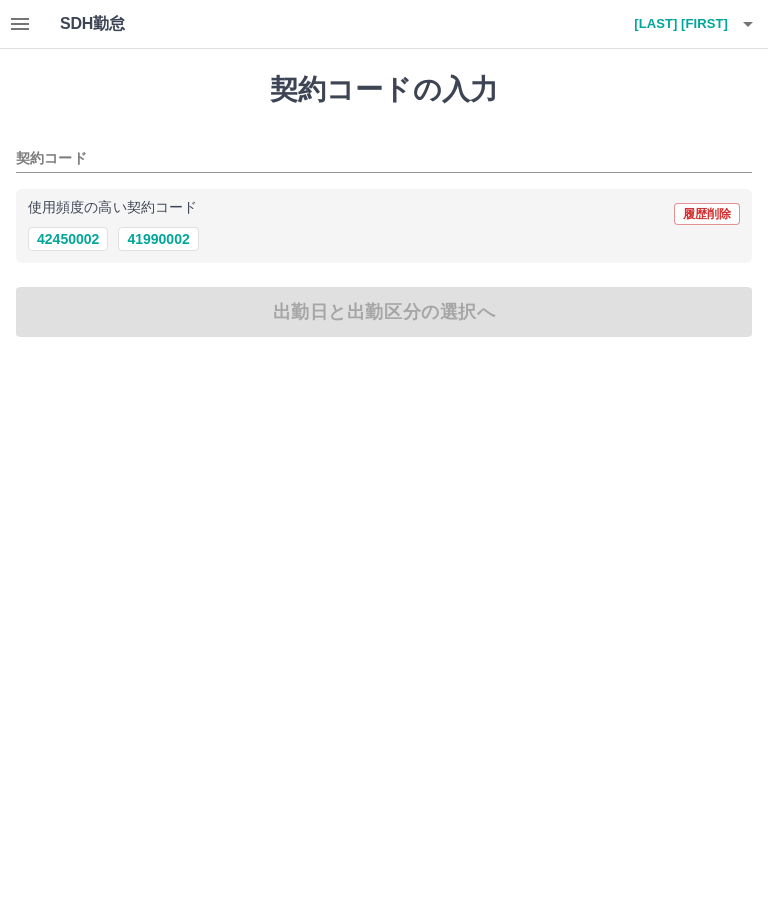 click on "42450002" at bounding box center [68, 239] 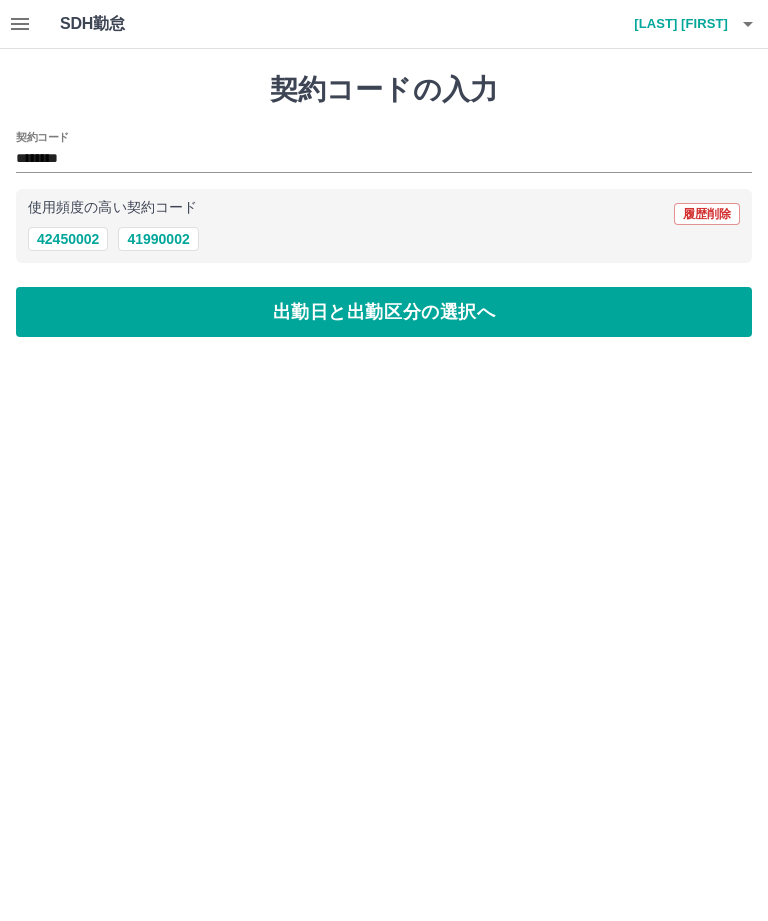 click on "41990002" at bounding box center [158, 239] 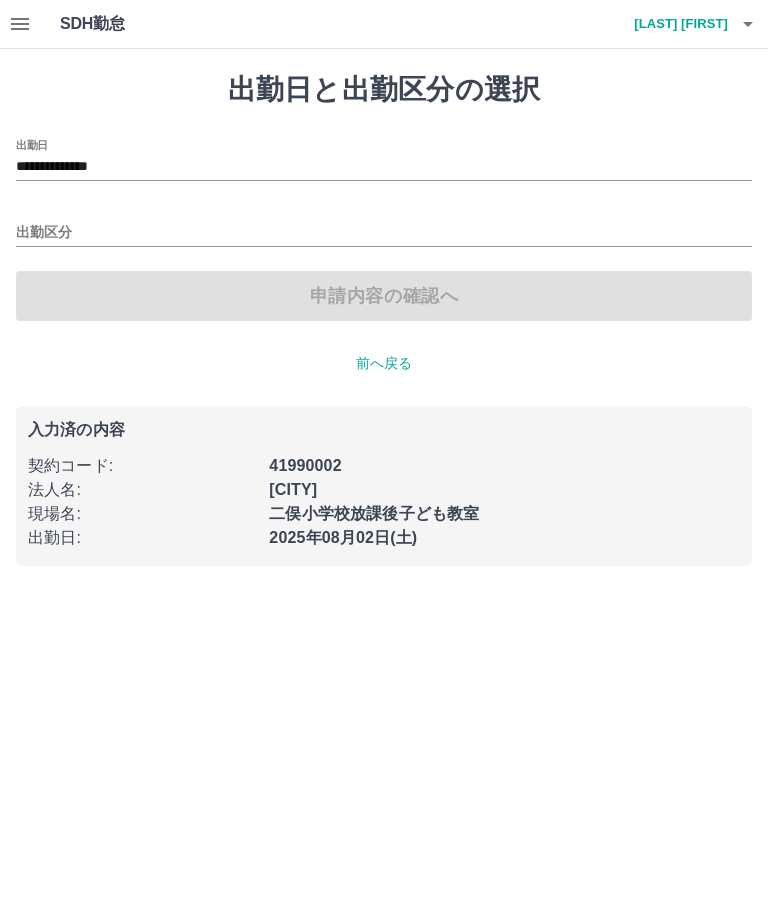 click on "**********" at bounding box center (384, 167) 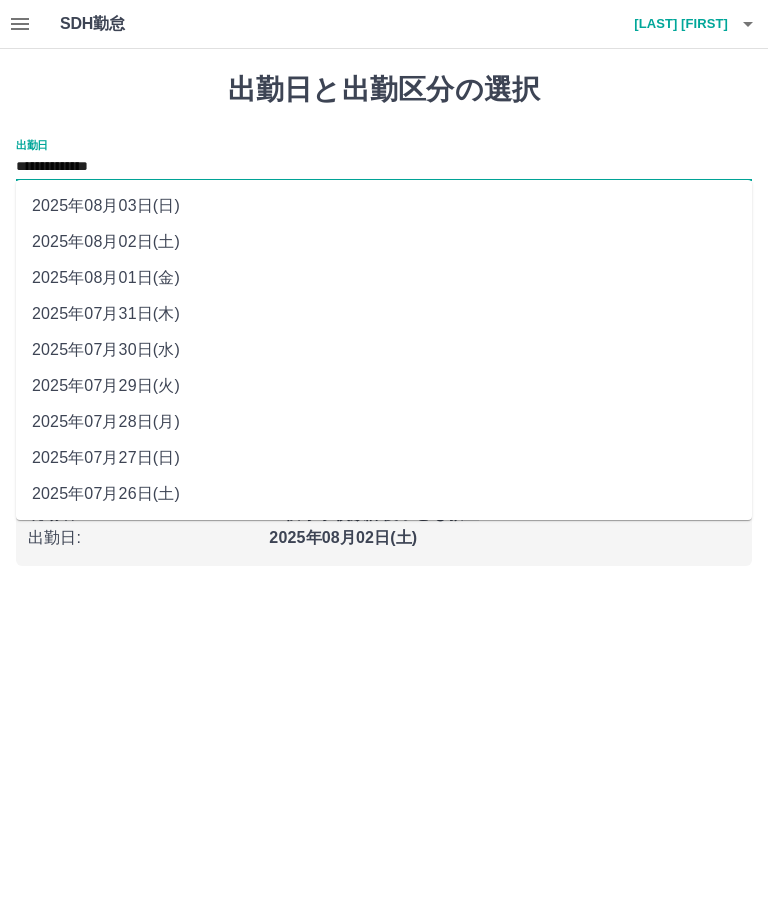 click on "2025年08月03日(日)" at bounding box center [384, 206] 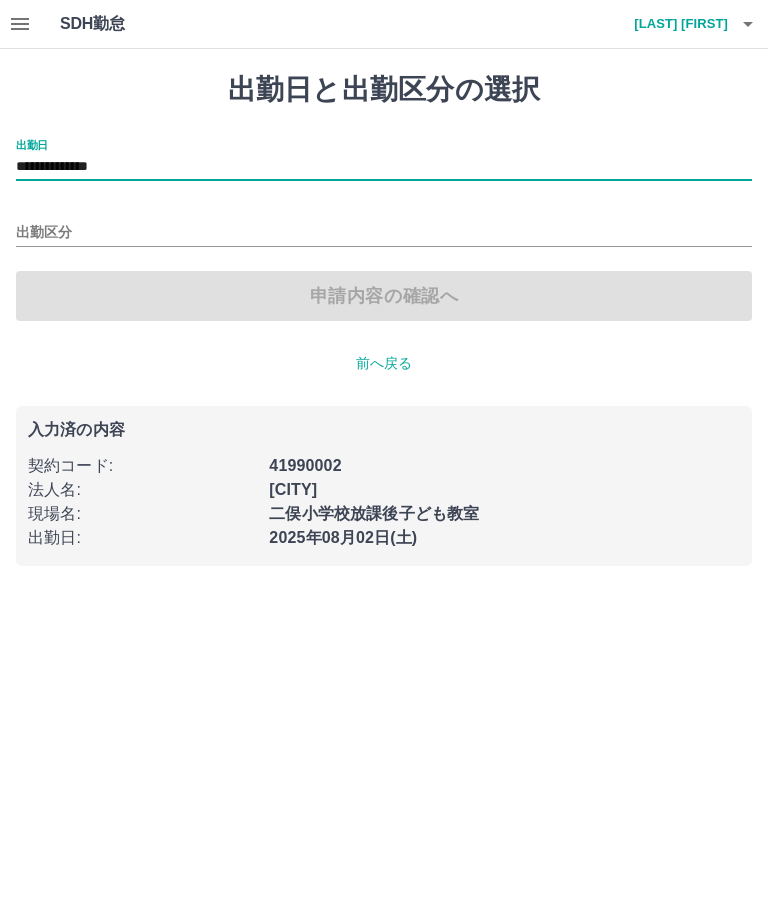 click on "出勤区分" at bounding box center (384, 233) 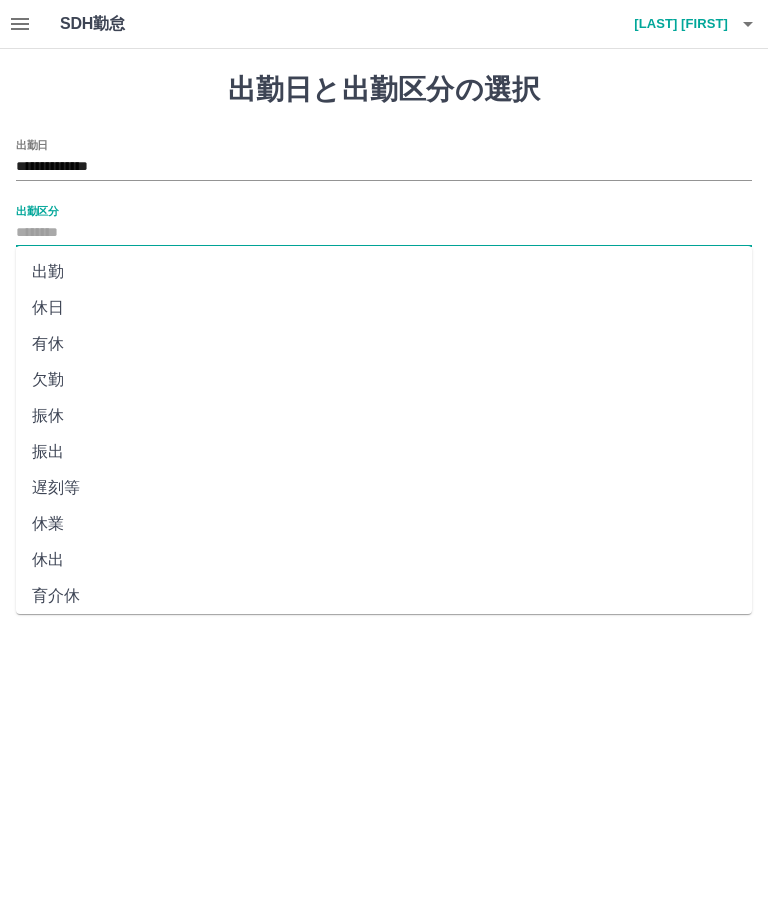 click on "出勤" at bounding box center [384, 272] 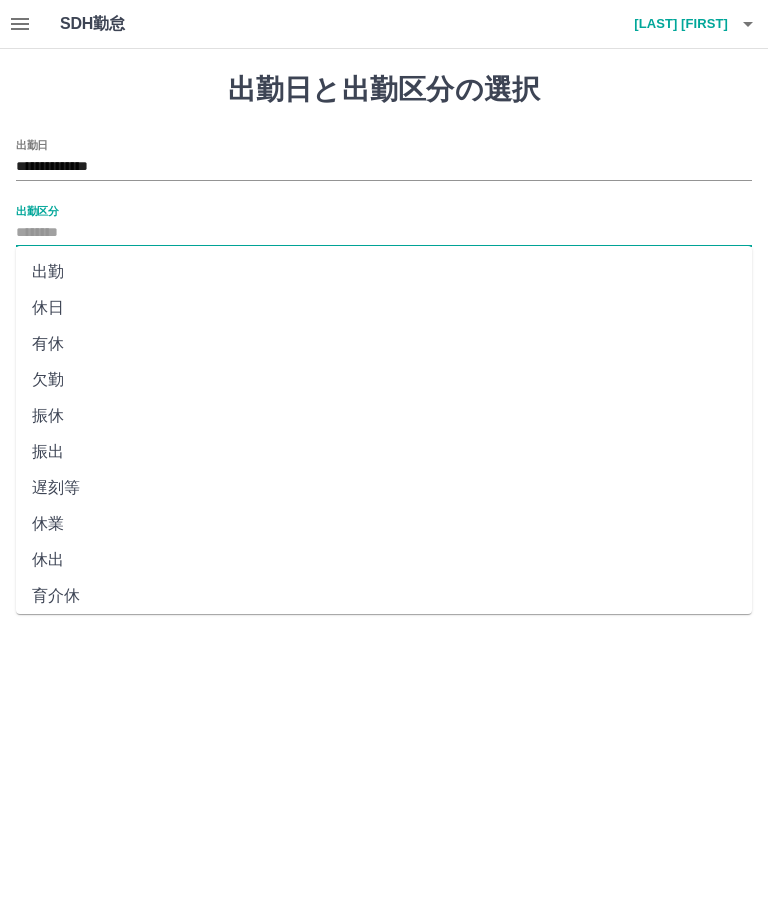 type on "**" 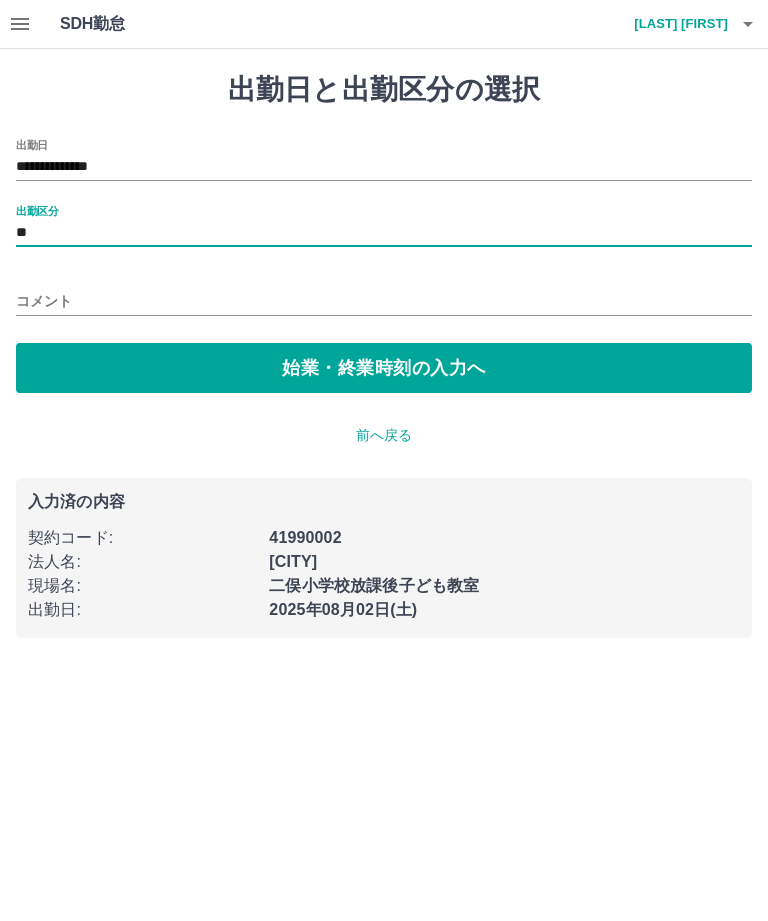 click on "**********" at bounding box center (384, 167) 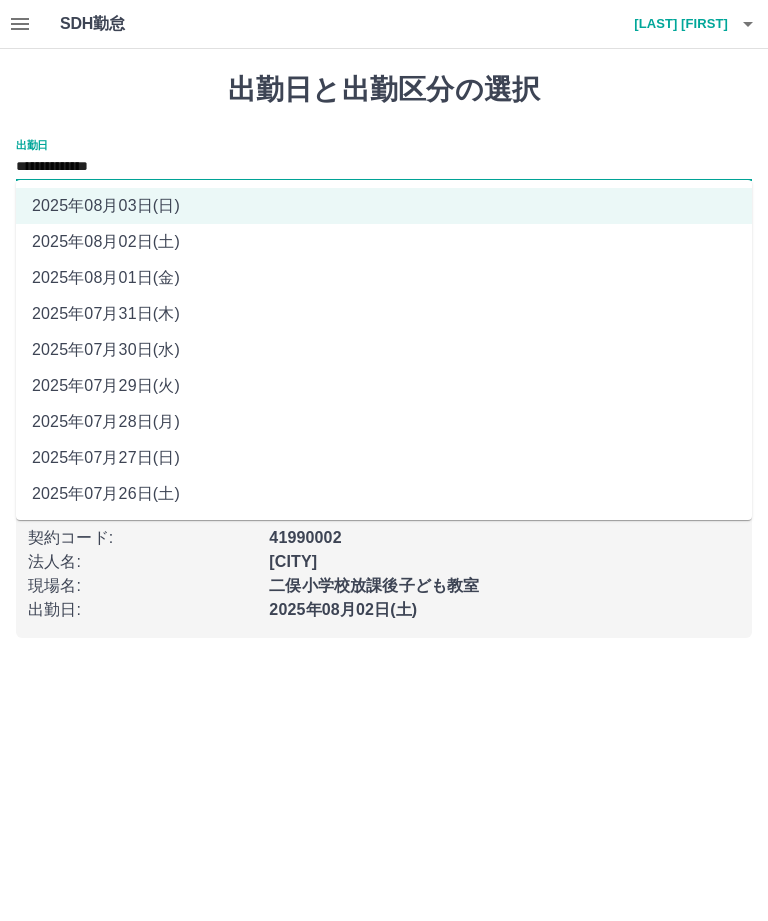 click on "2025年08月01日(金)" at bounding box center (384, 278) 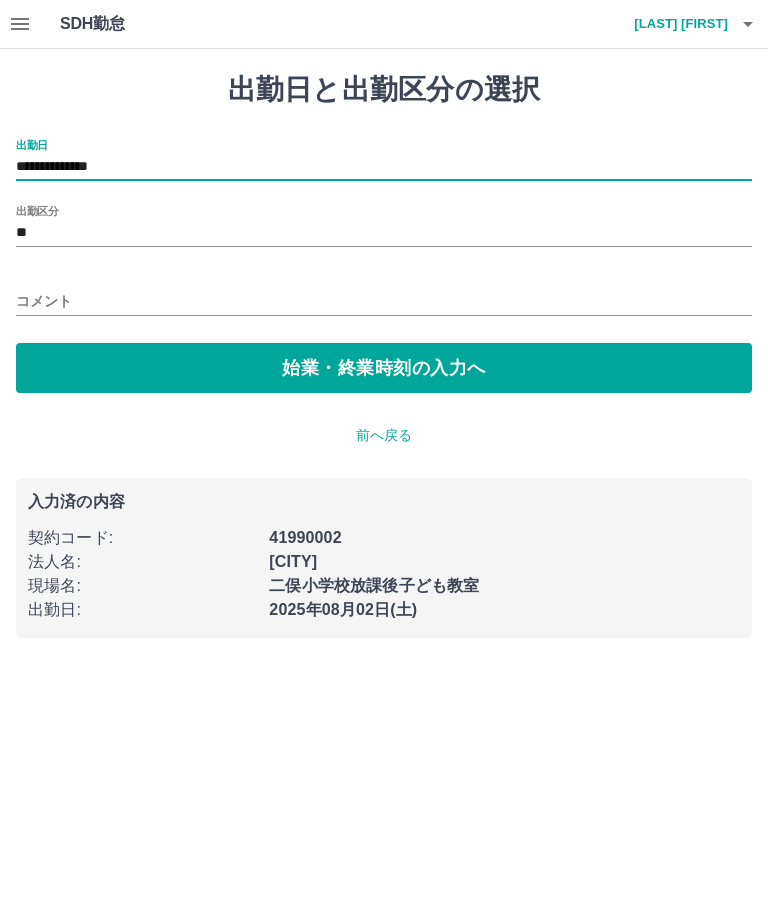 click on "**" at bounding box center [384, 233] 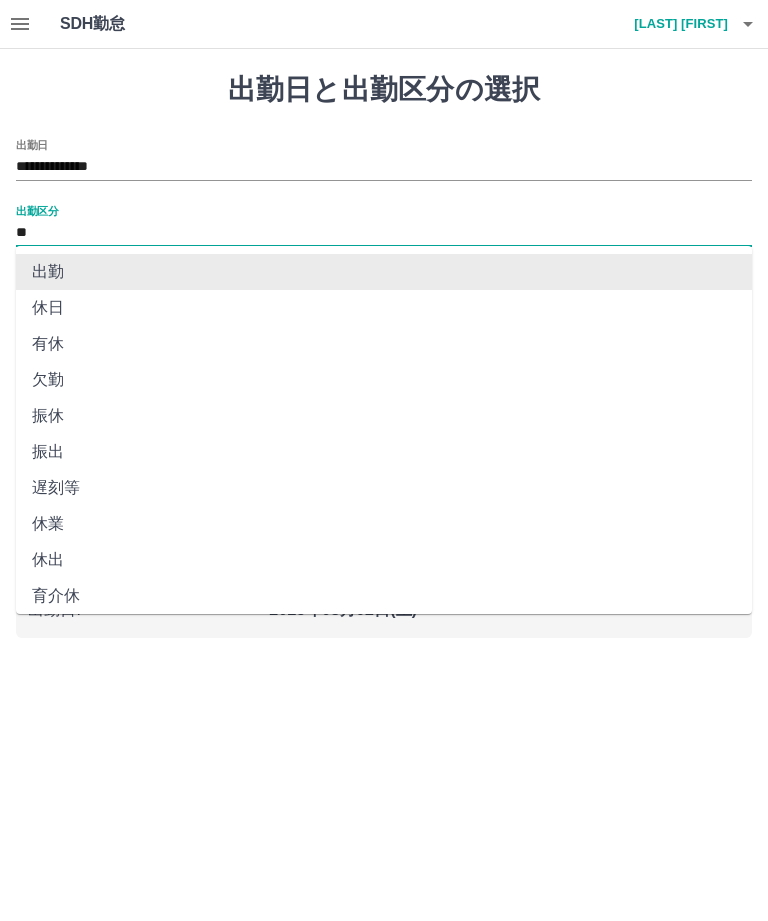 click on "**" at bounding box center [384, 233] 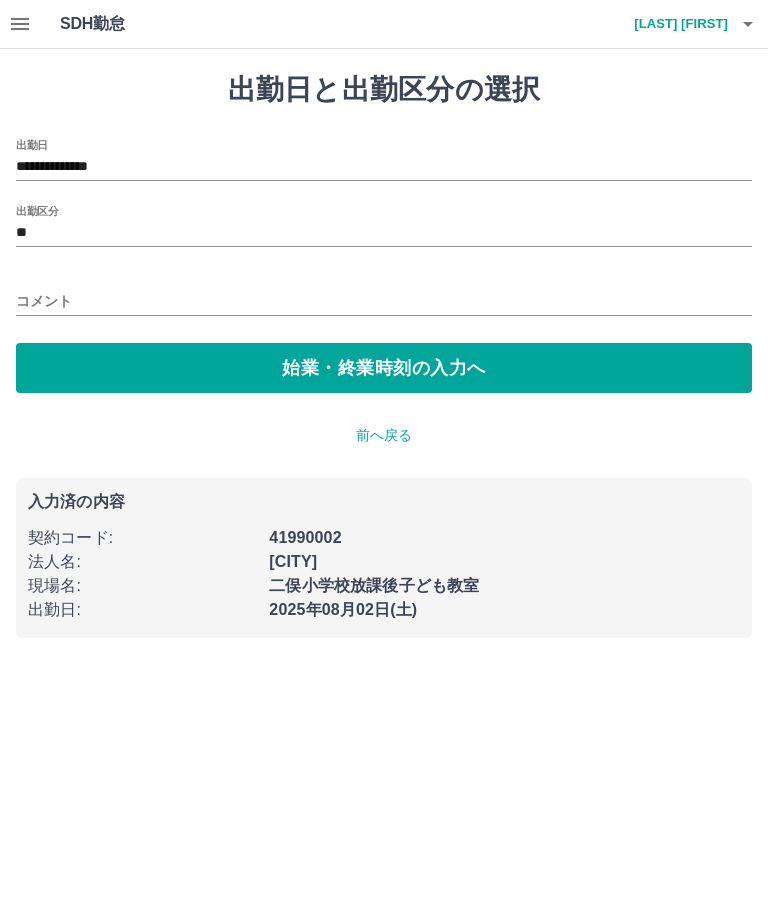 click on "**********" at bounding box center (384, 167) 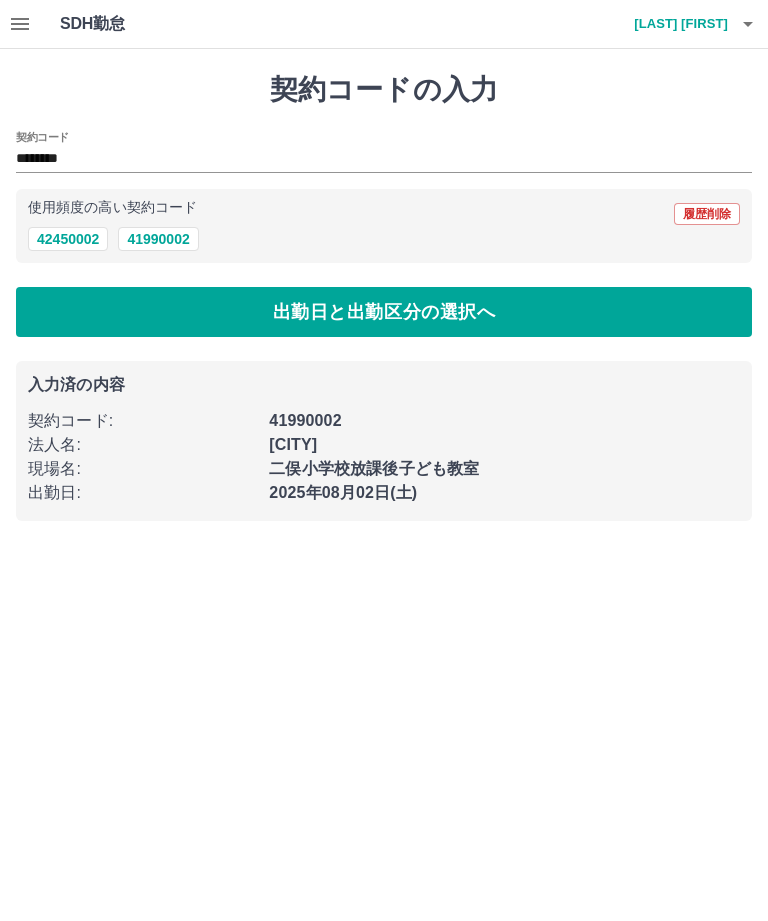 click on "42450002" at bounding box center [68, 239] 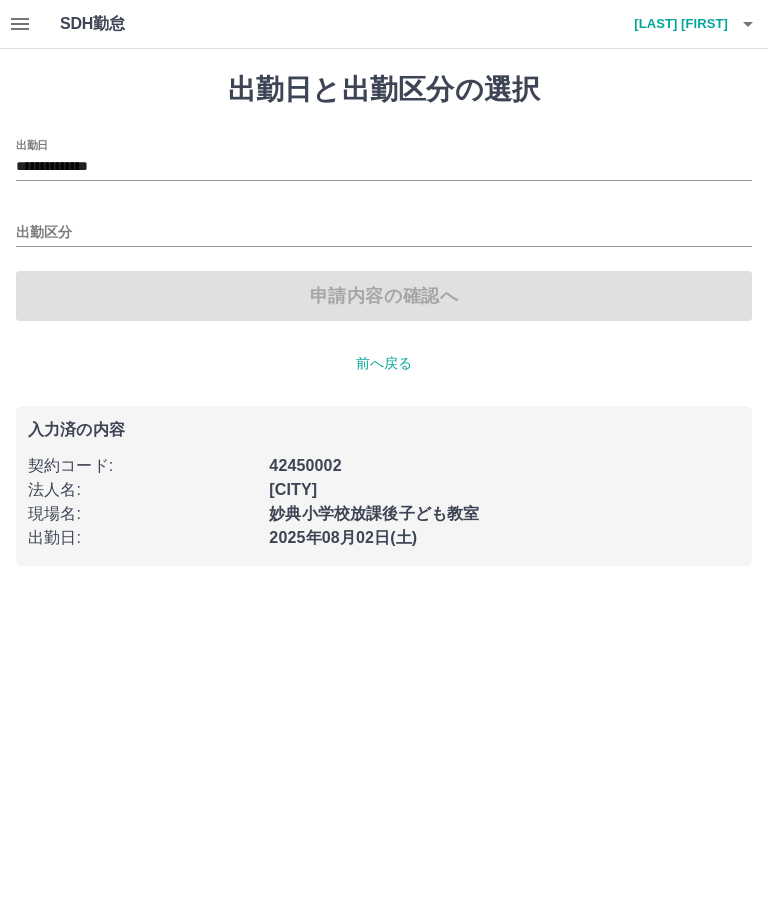 click on "**********" at bounding box center [384, 167] 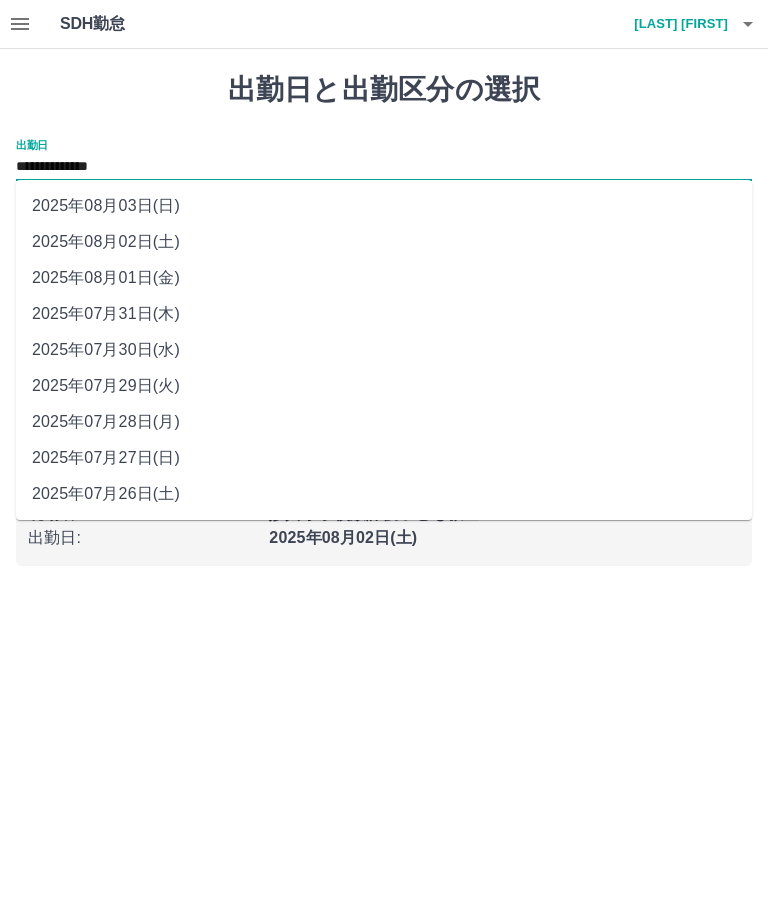 click on "2025年08月03日(日)" at bounding box center (384, 206) 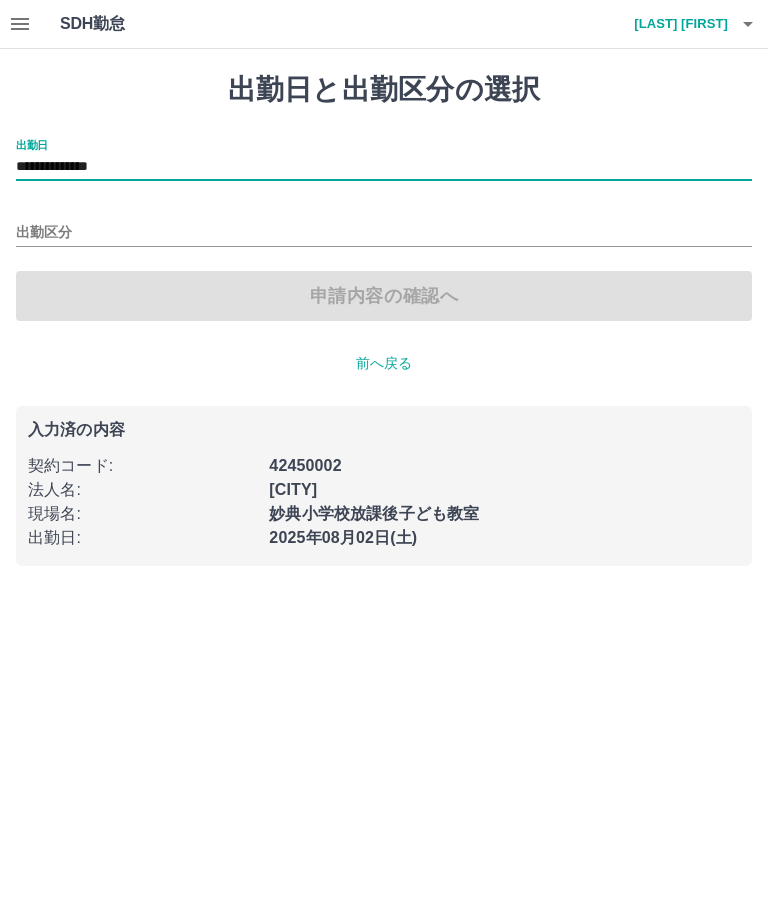 click on "出勤区分" at bounding box center [384, 233] 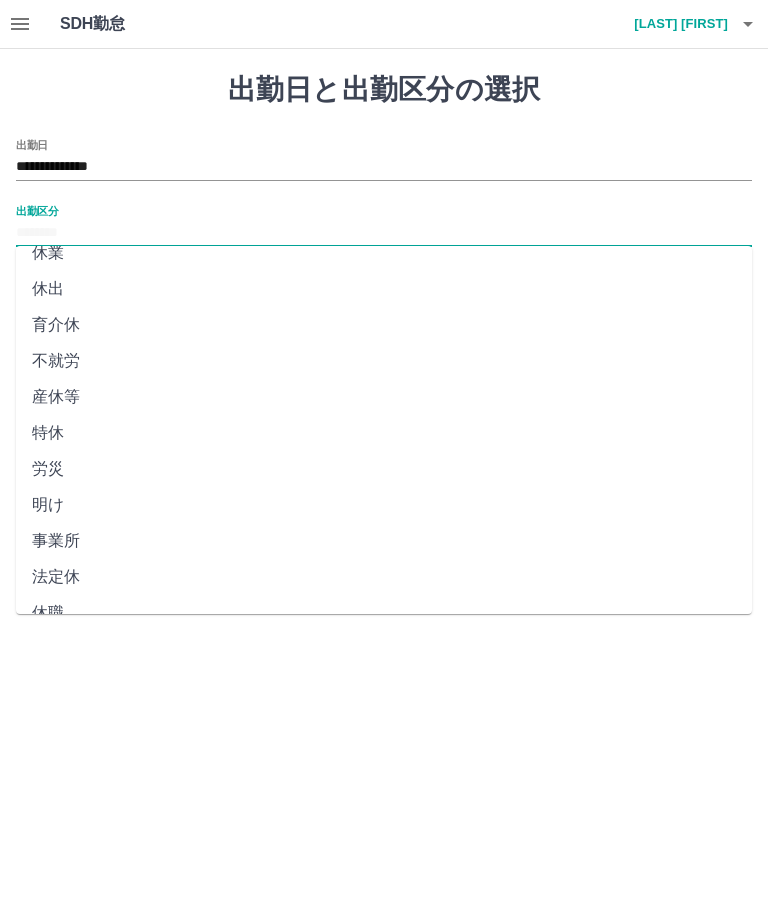 scroll, scrollTop: 270, scrollLeft: 0, axis: vertical 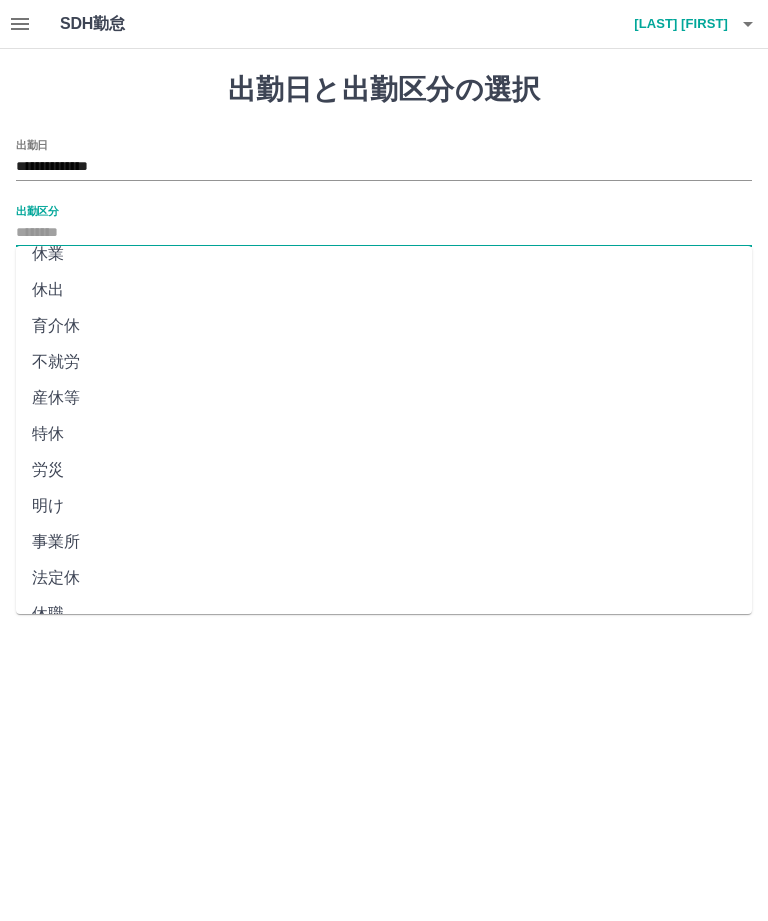click on "法定休" at bounding box center (384, 578) 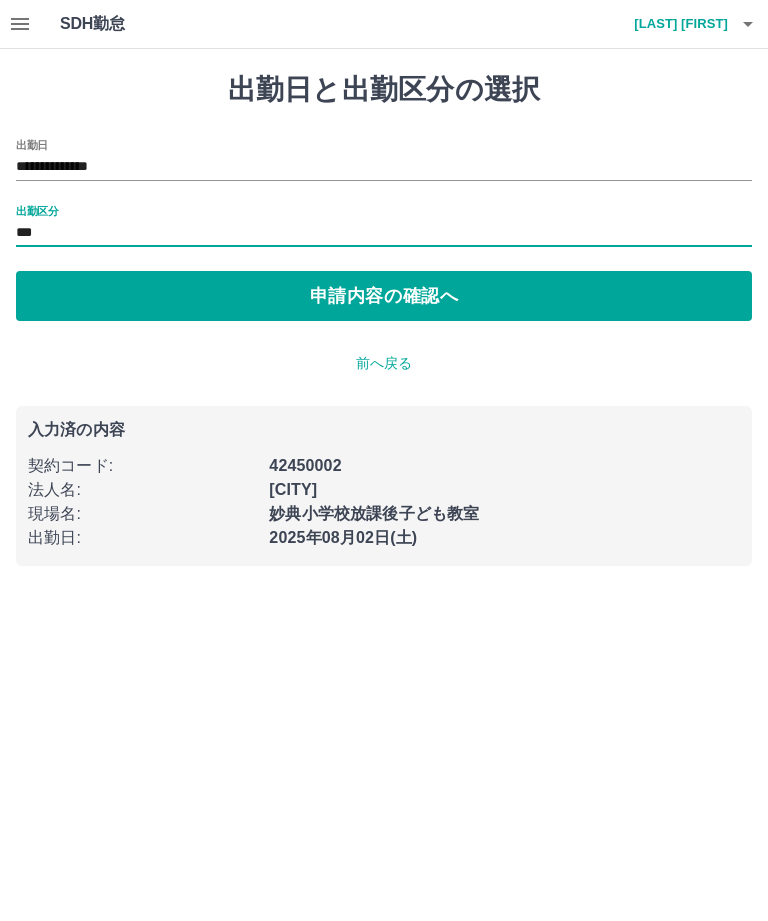 click on "申請内容の確認へ" at bounding box center (384, 296) 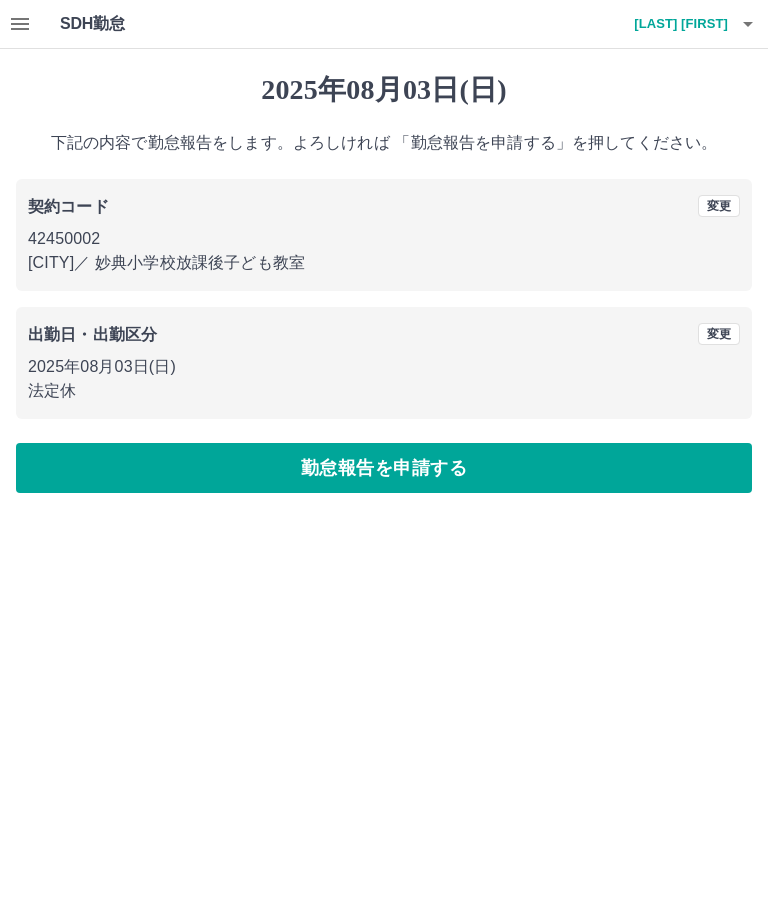 click on "勤怠報告を申請する" at bounding box center (384, 468) 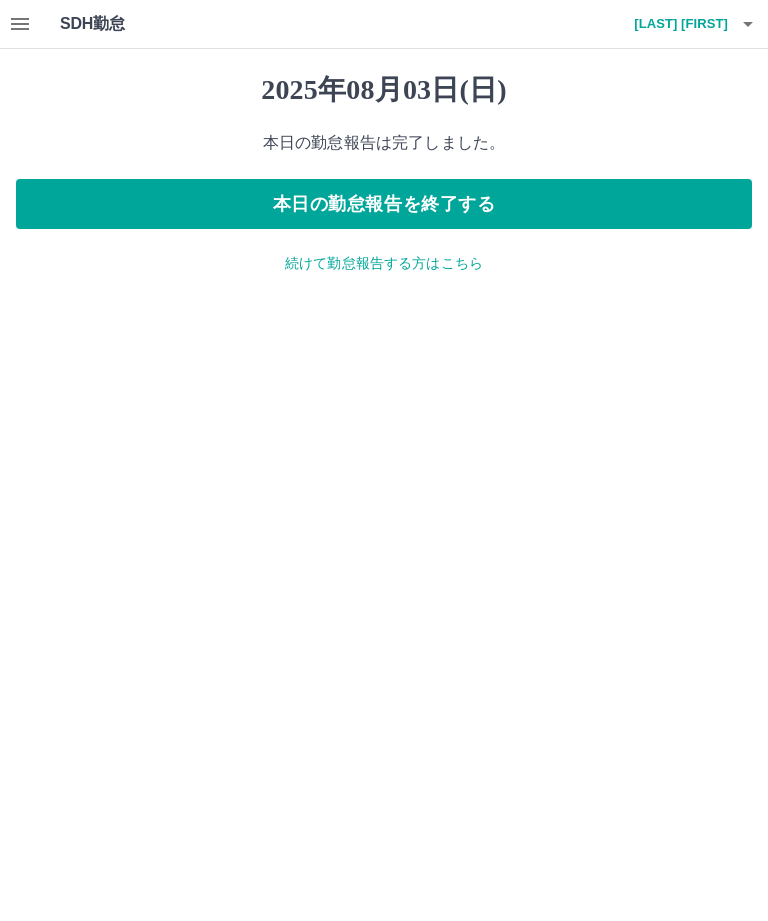 click on "続けて勤怠報告する方はこちら" at bounding box center (384, 263) 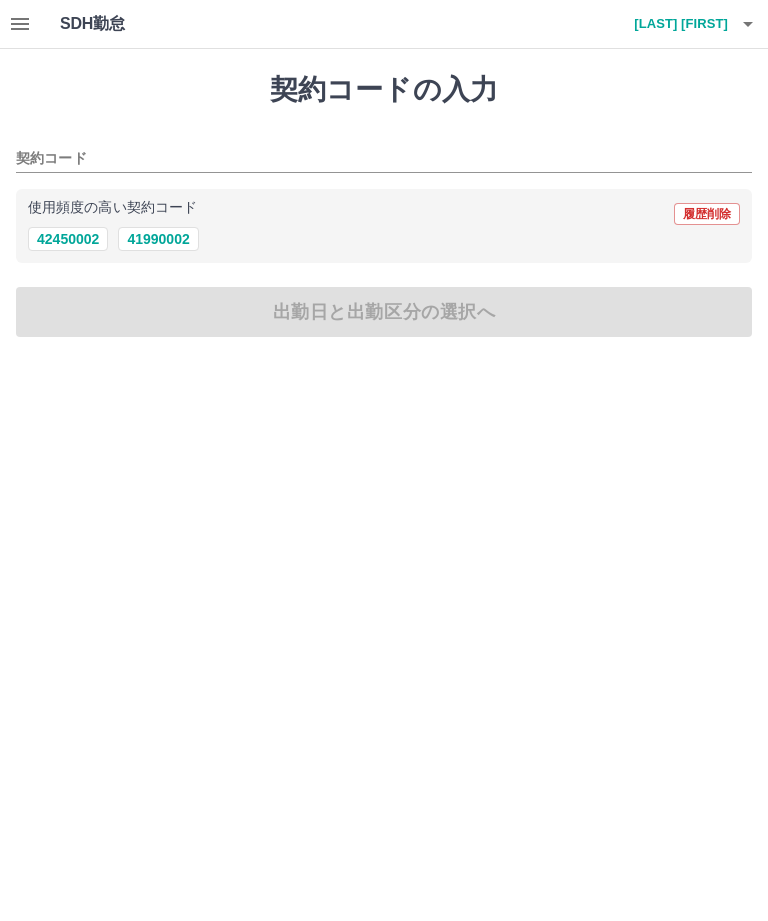 click on "契約コード" at bounding box center (369, 159) 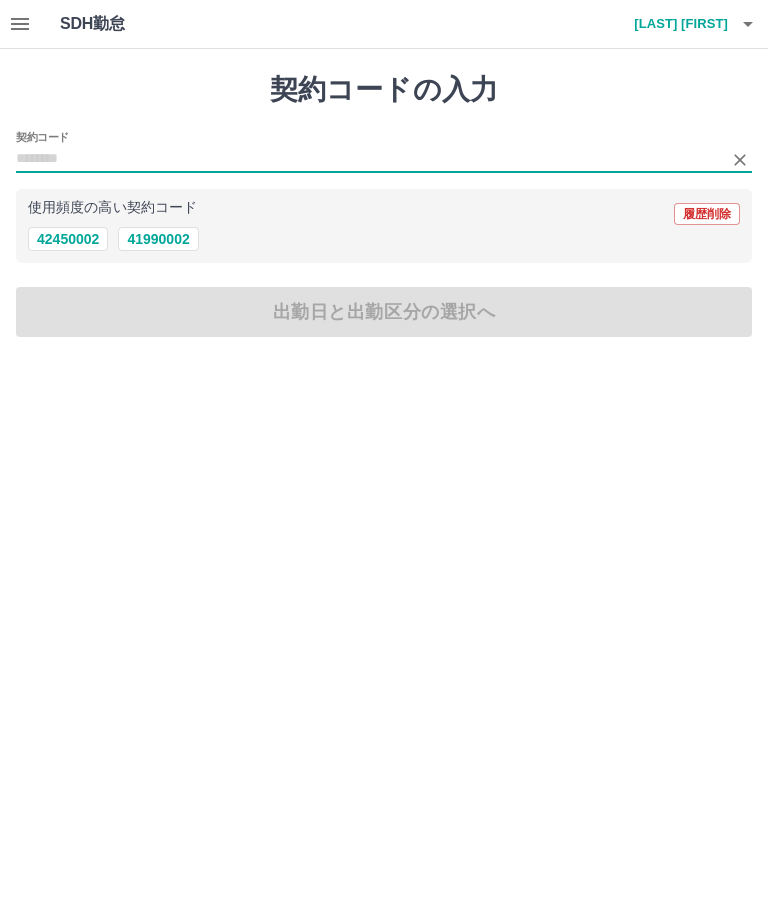 click on "41990002" at bounding box center (158, 239) 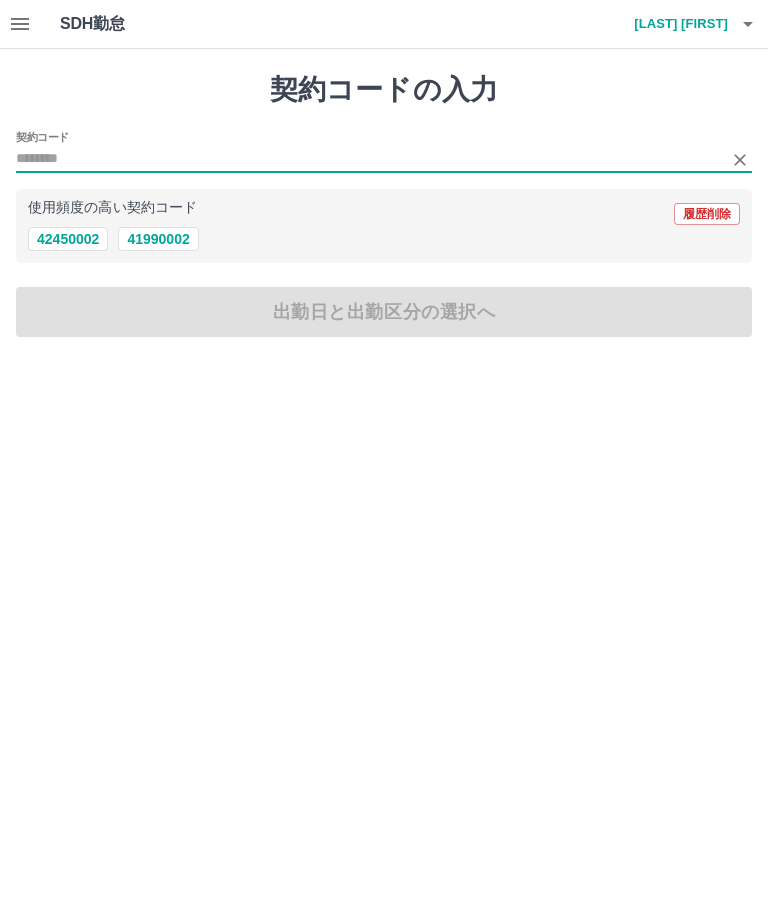 type on "********" 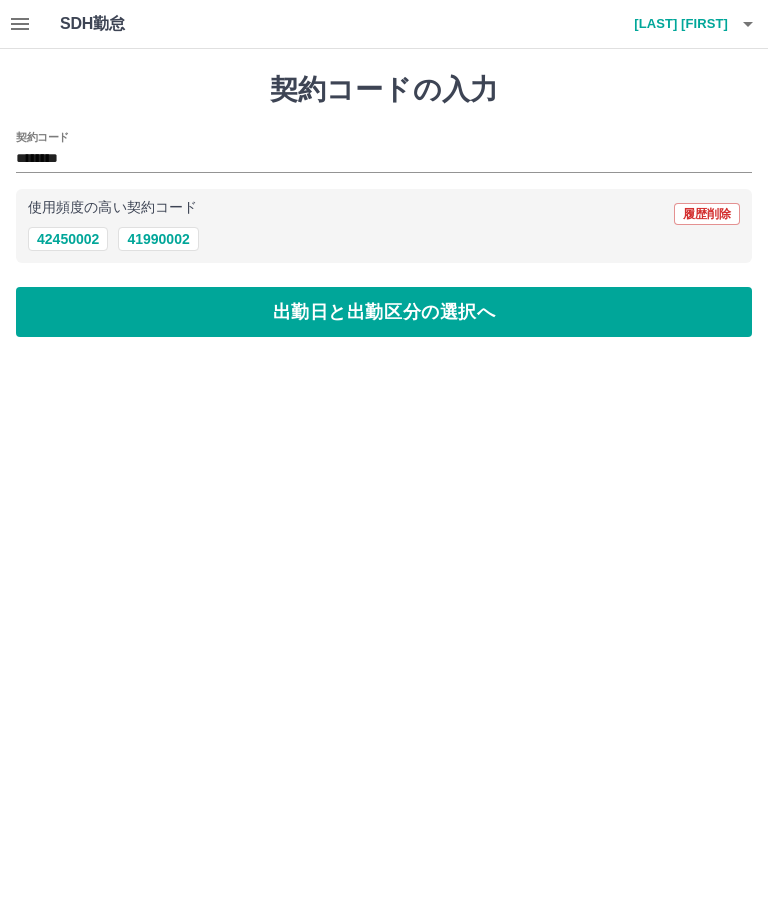 click on "出勤日と出勤区分の選択へ" at bounding box center (384, 312) 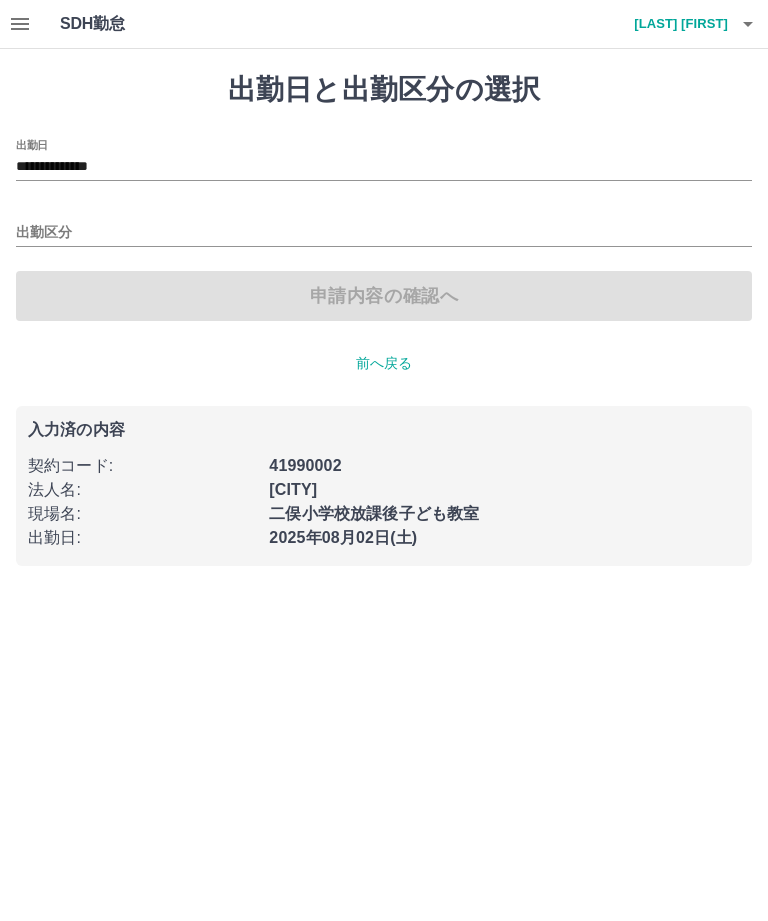 click on "**********" at bounding box center [384, 167] 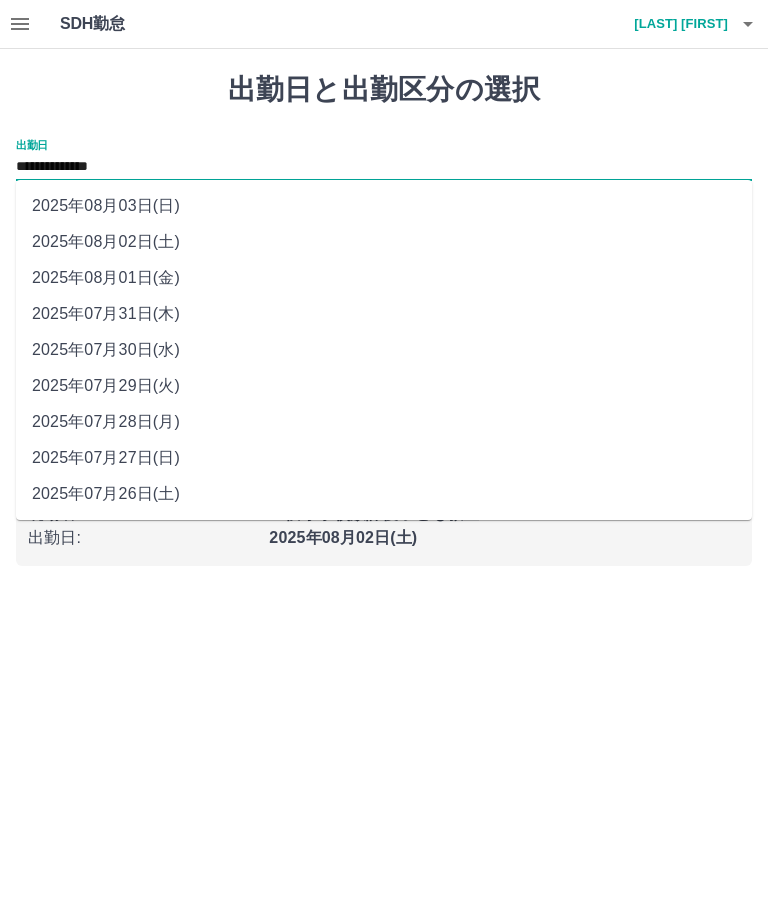 click on "2025年08月01日(金)" at bounding box center (384, 278) 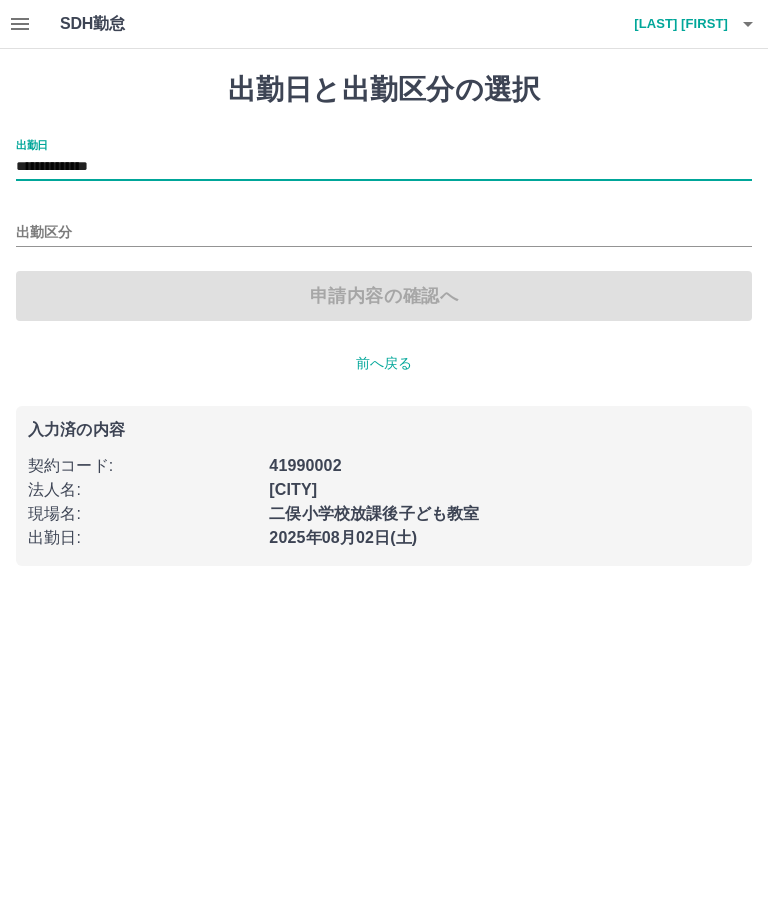 click on "出勤区分" at bounding box center [384, 233] 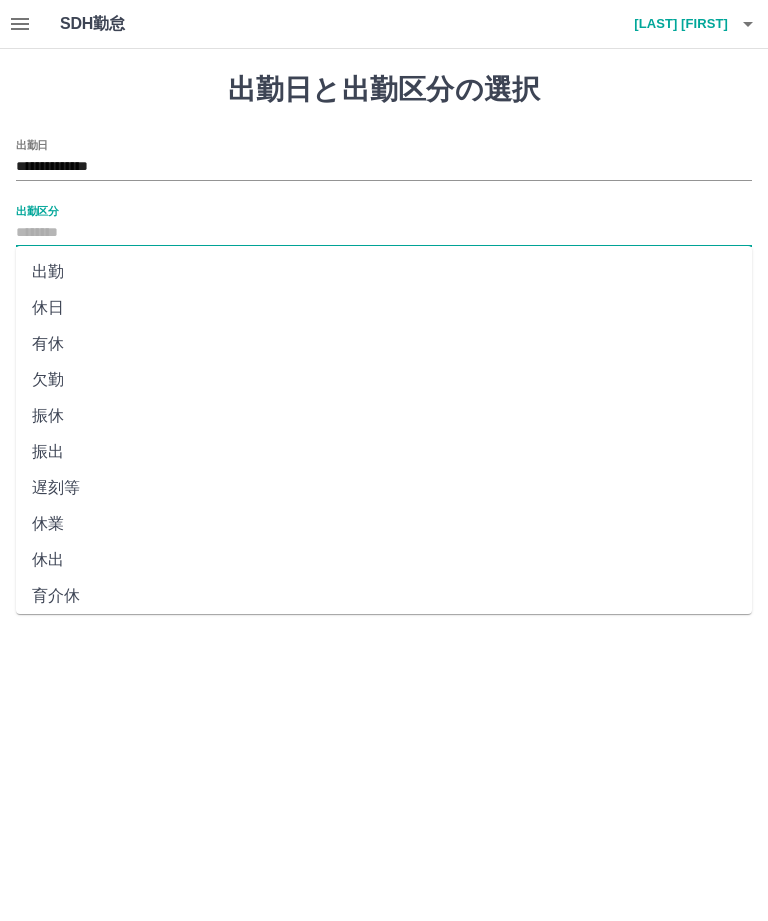 click on "出勤" at bounding box center (384, 272) 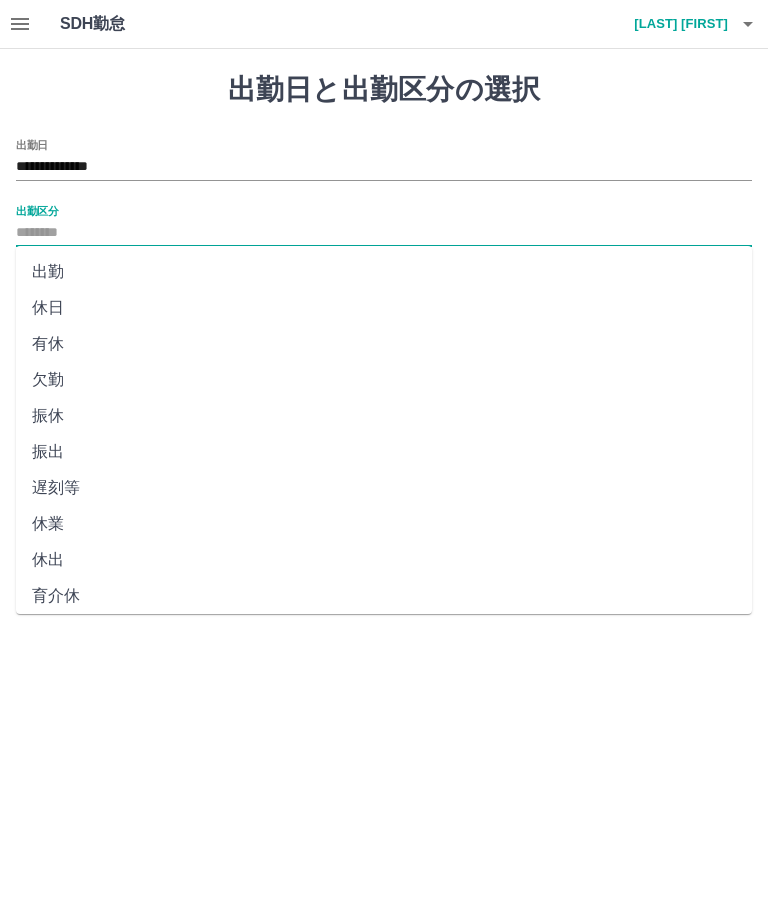 type on "**" 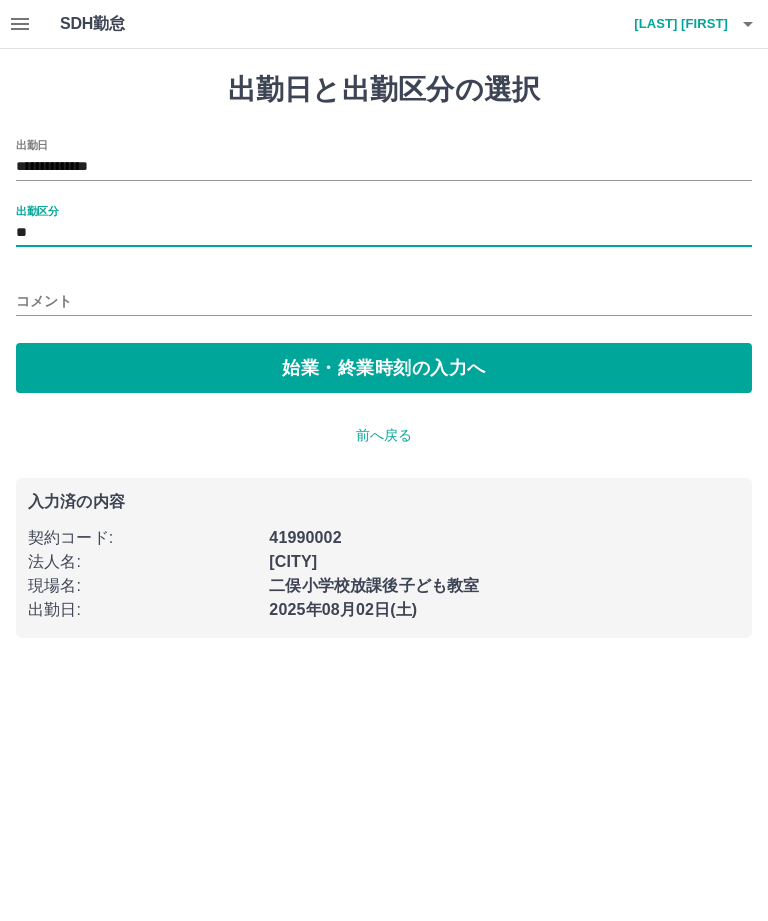 click on "コメント" at bounding box center [384, 301] 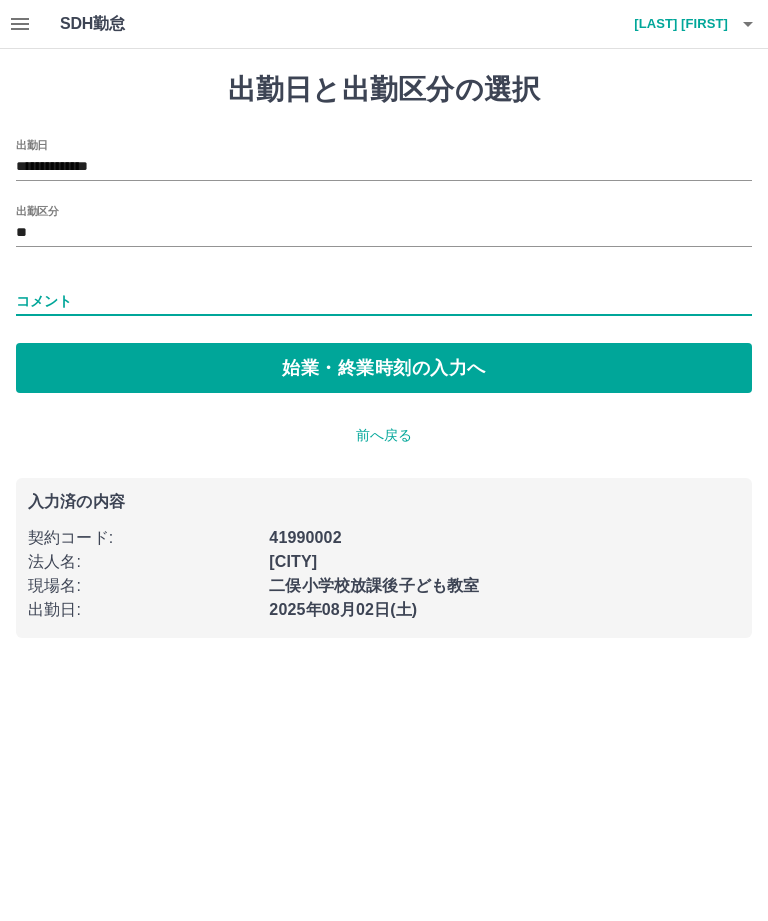 click on "始業・終業時刻の入力へ" at bounding box center [384, 368] 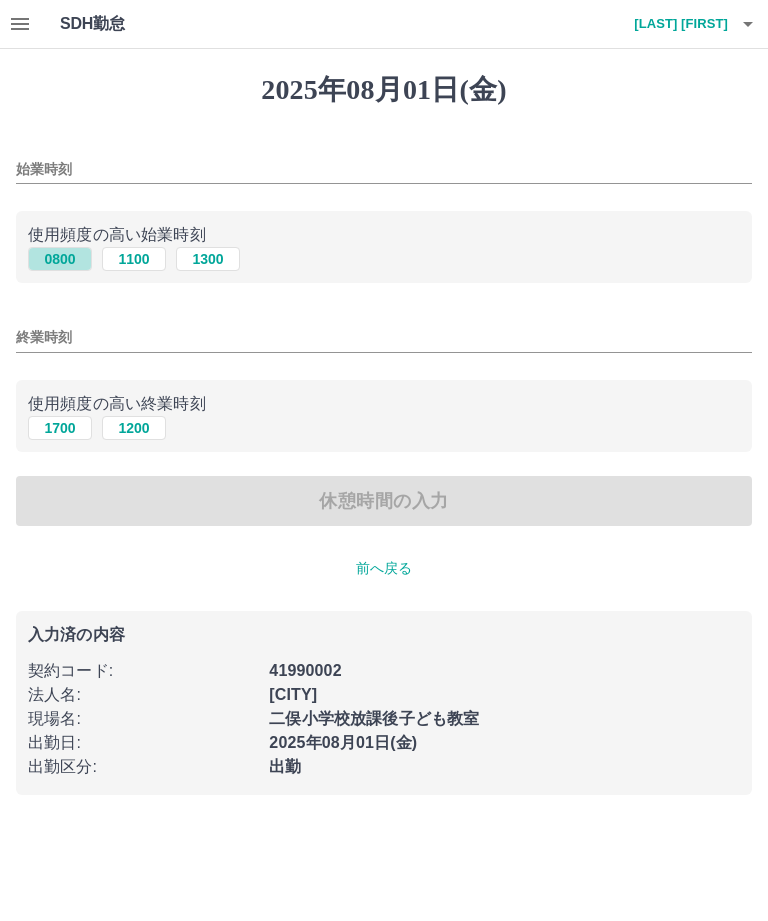 click on "0800" at bounding box center (60, 259) 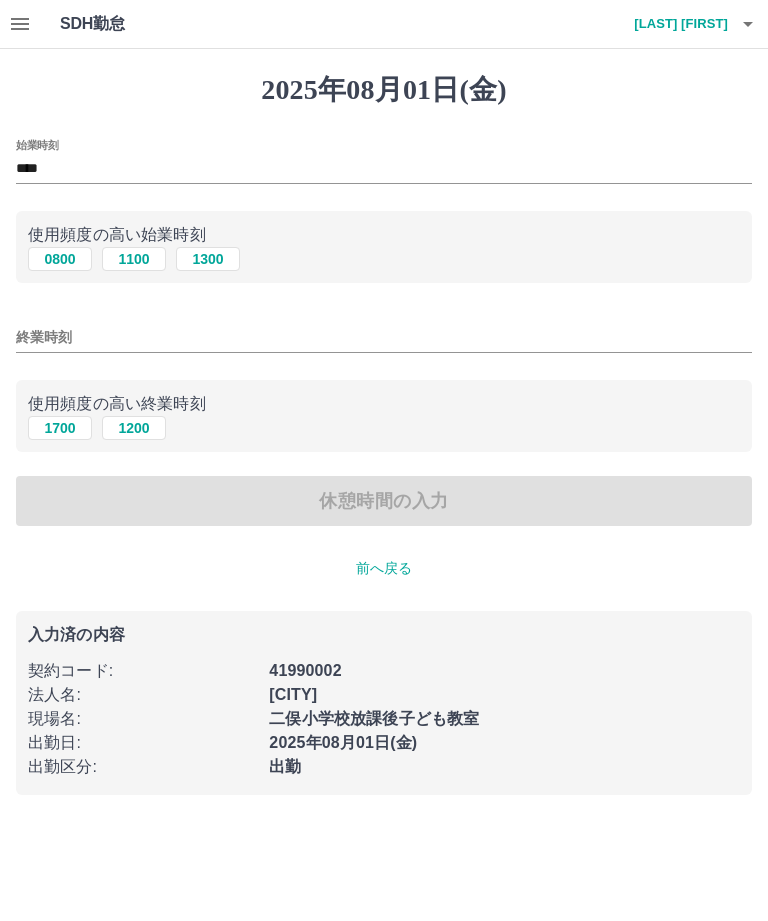 click on "1700" at bounding box center [60, 428] 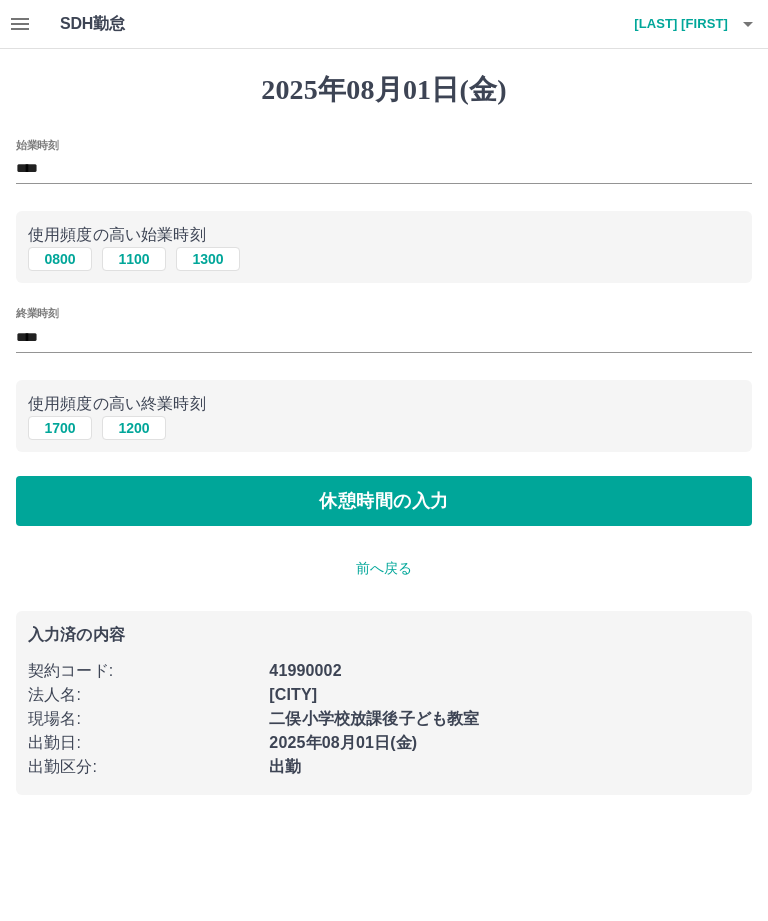 click on "前へ戻る" at bounding box center (384, 568) 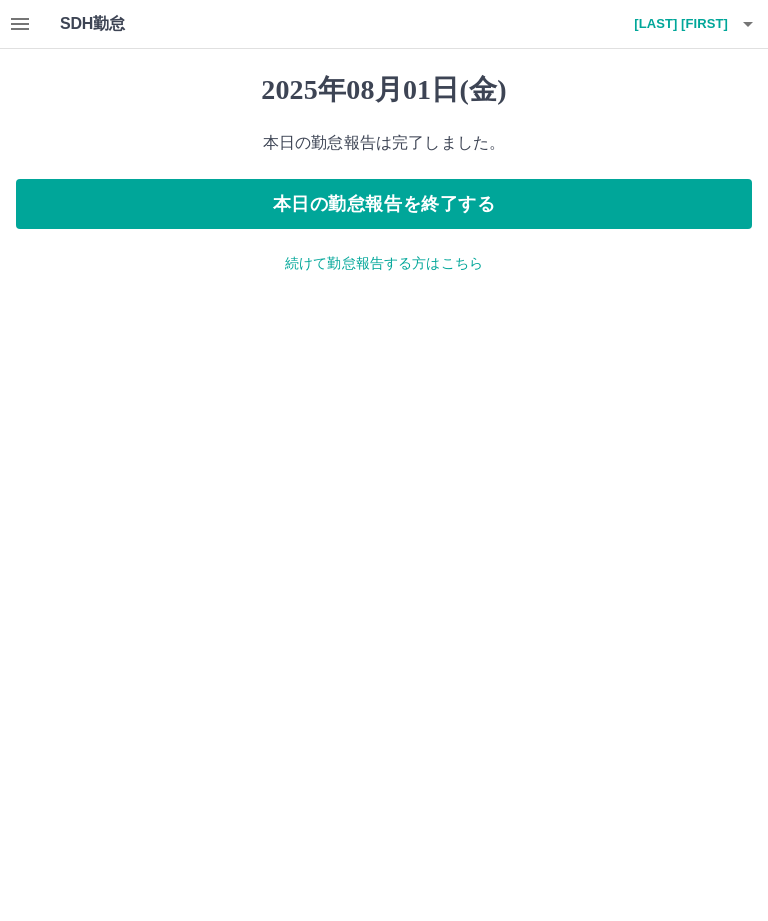 click on "本日の勤怠報告を終了する" at bounding box center [384, 204] 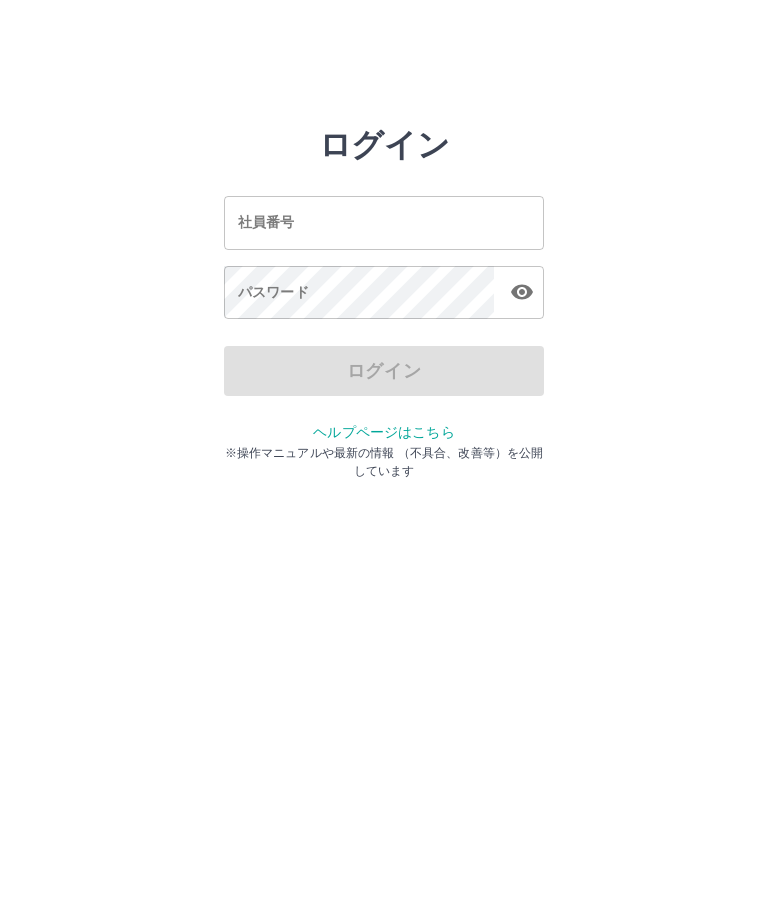 scroll, scrollTop: 0, scrollLeft: 0, axis: both 